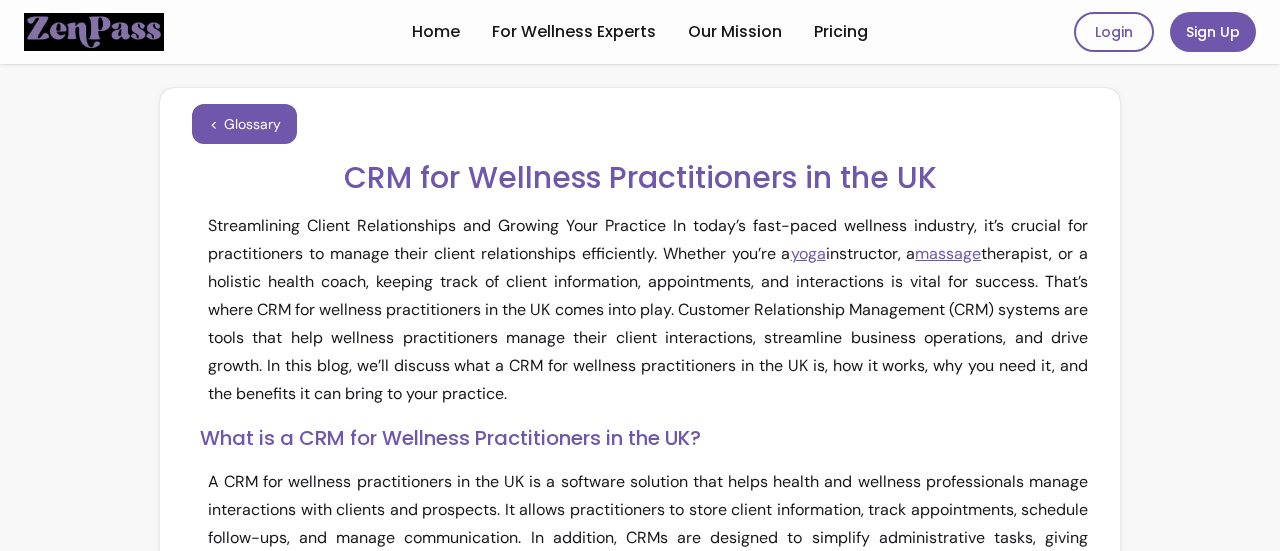 scroll, scrollTop: 0, scrollLeft: 0, axis: both 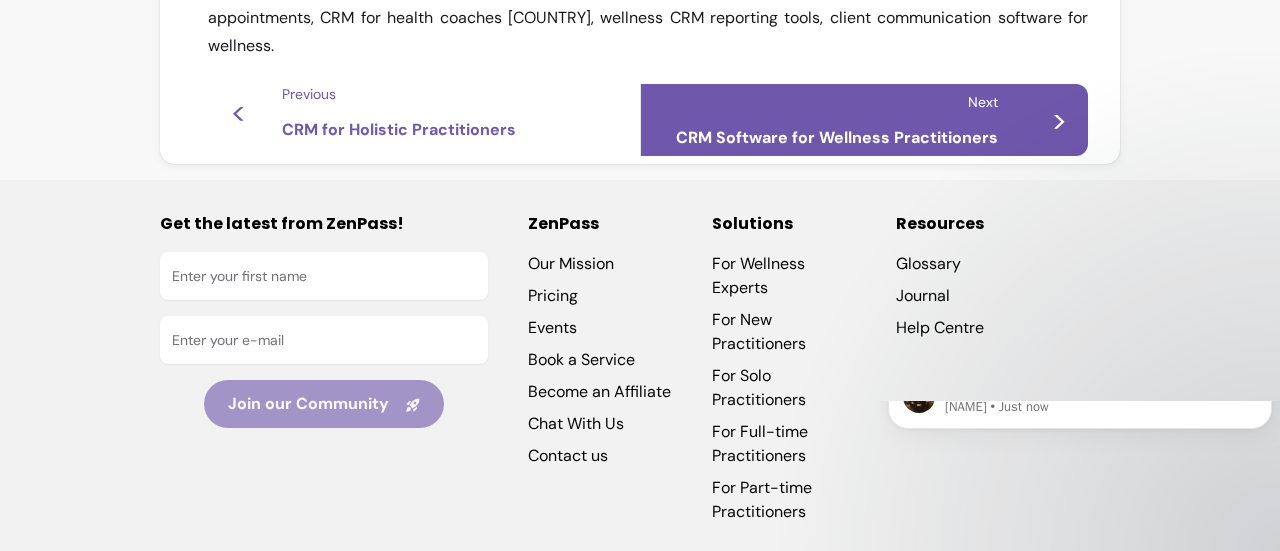 click on ">" at bounding box center [1033, 120] 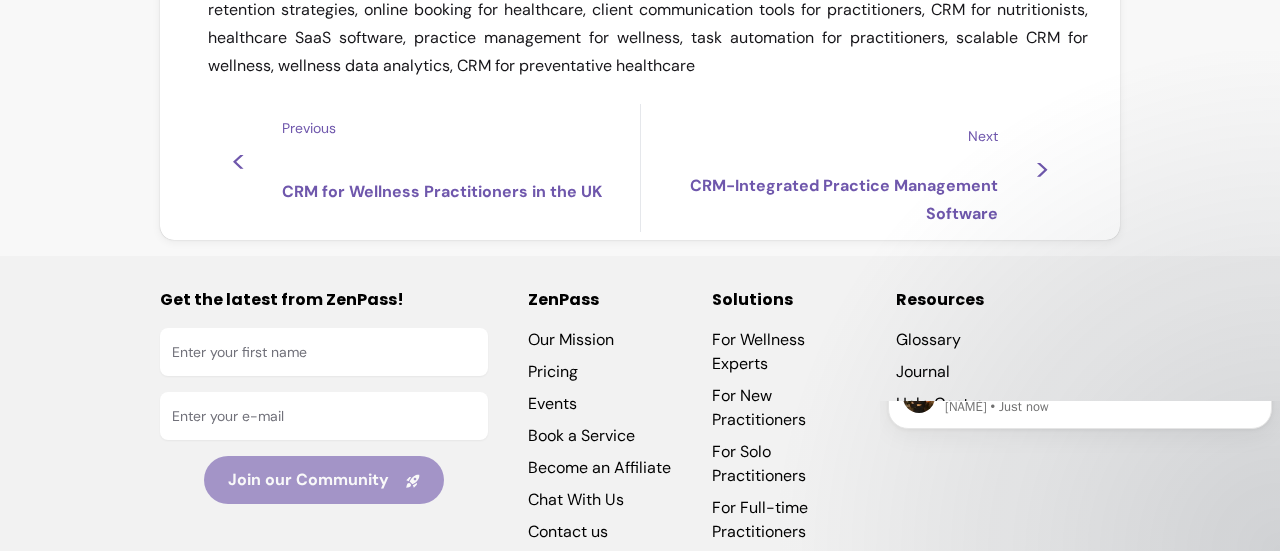 scroll, scrollTop: 1700, scrollLeft: 0, axis: vertical 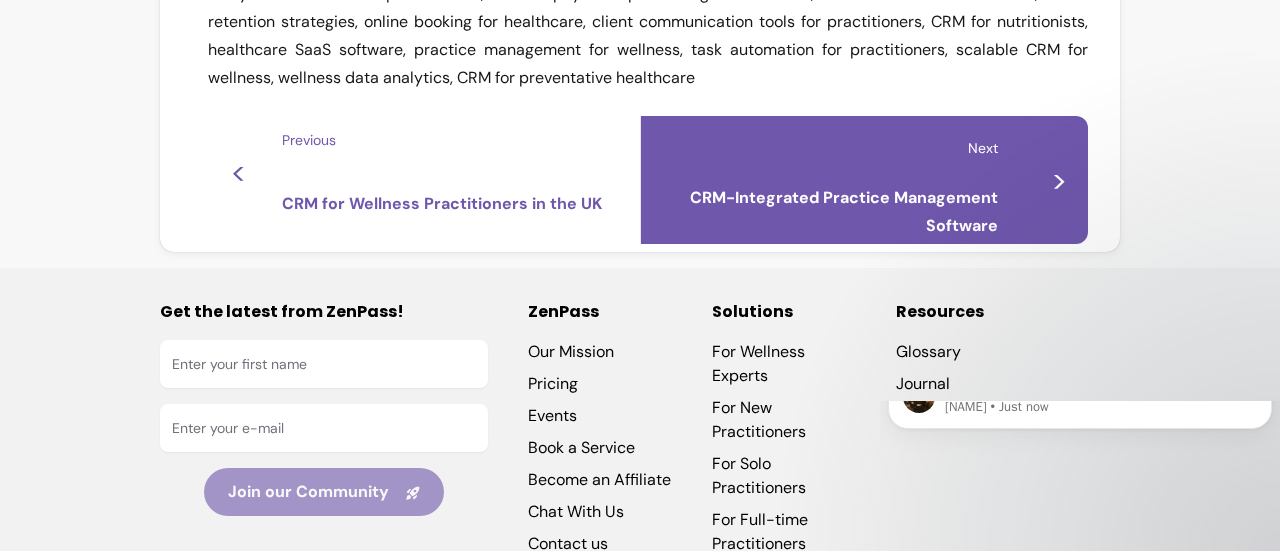 click on ">" at bounding box center [1033, 180] 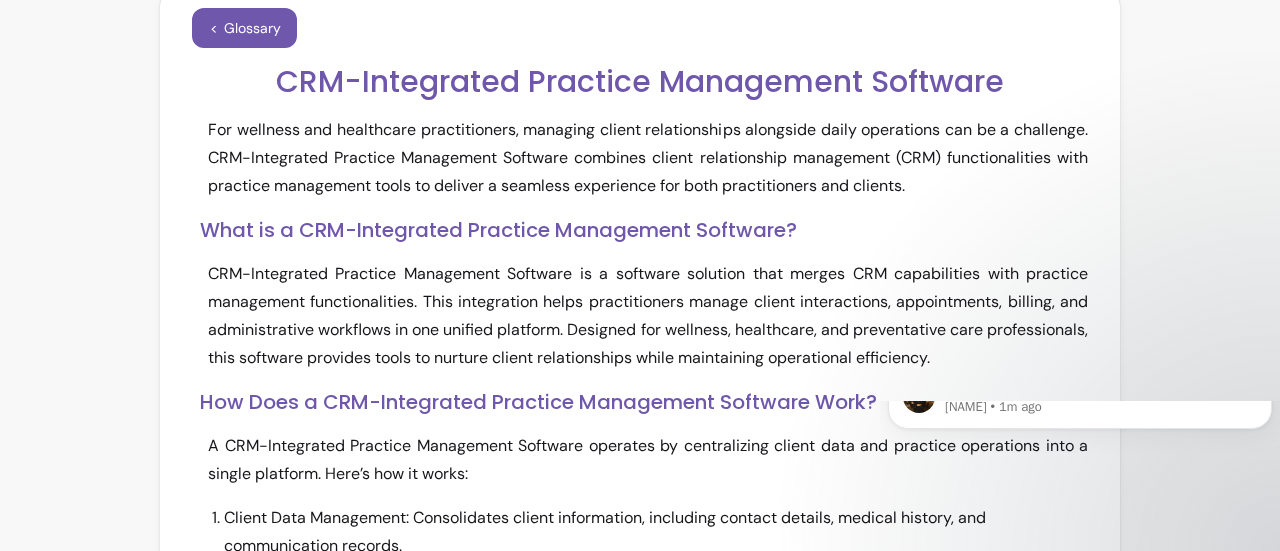 scroll, scrollTop: 0, scrollLeft: 0, axis: both 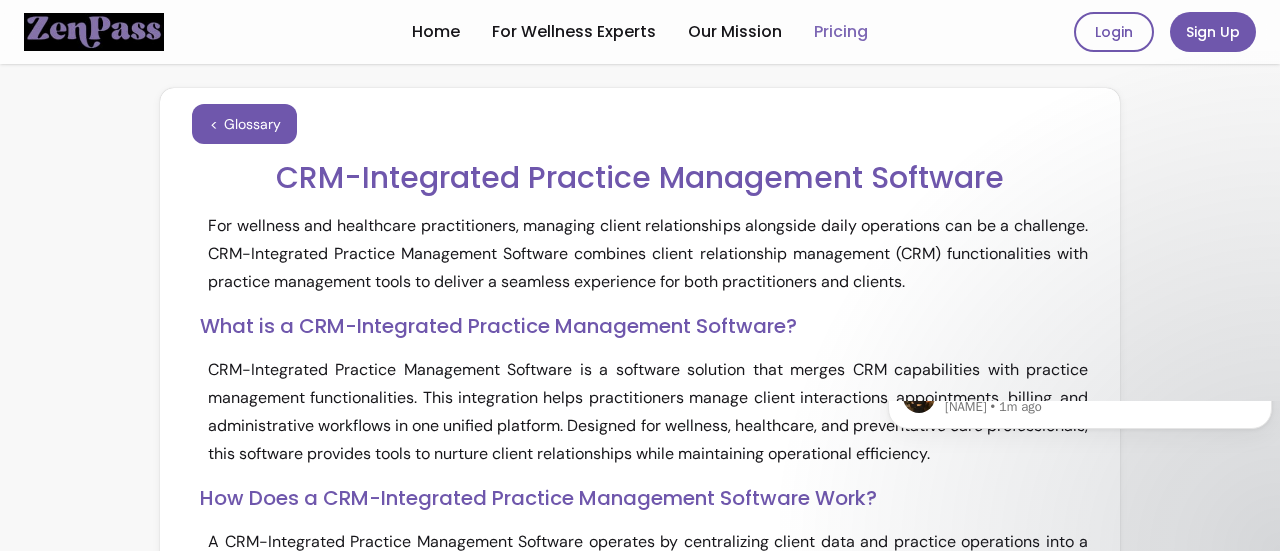 click on "Pricing" at bounding box center [841, 32] 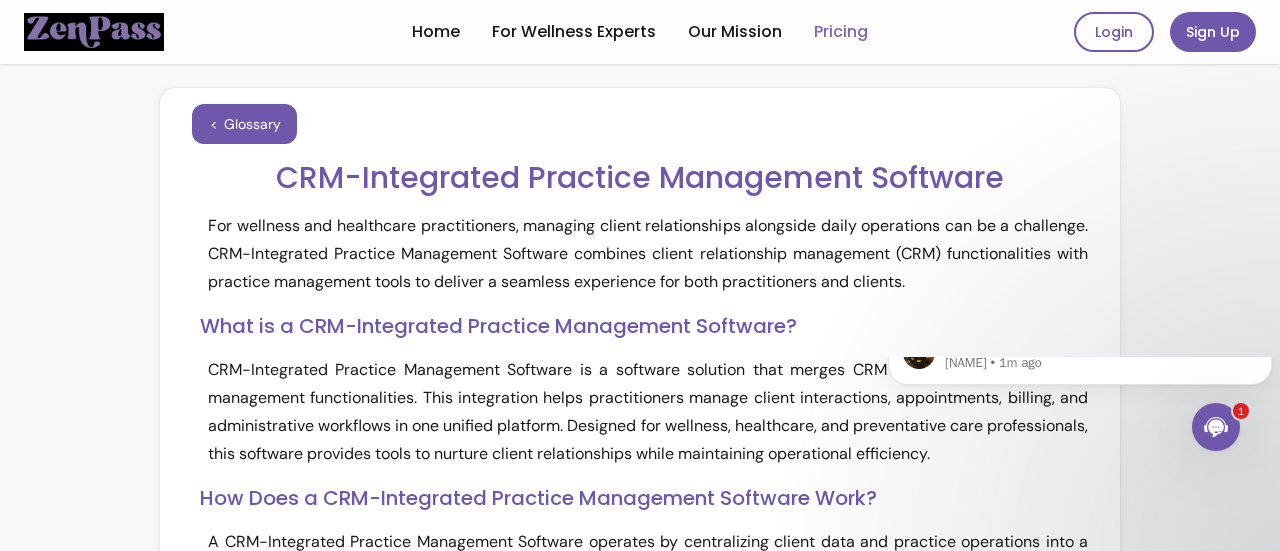 scroll, scrollTop: 0, scrollLeft: 0, axis: both 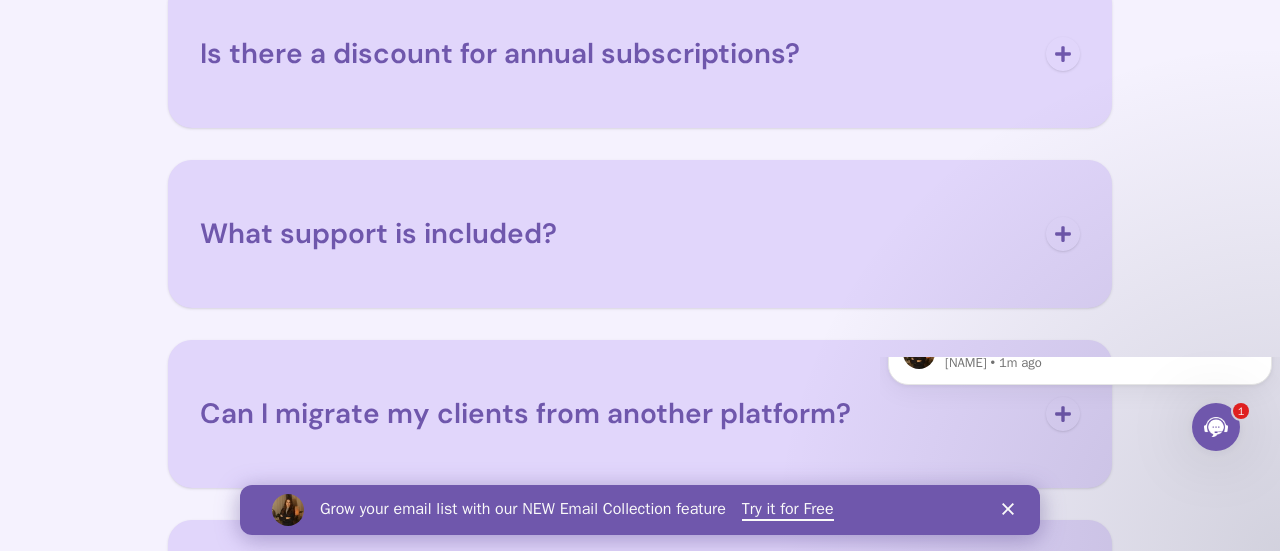 click at bounding box center (1063, 54) 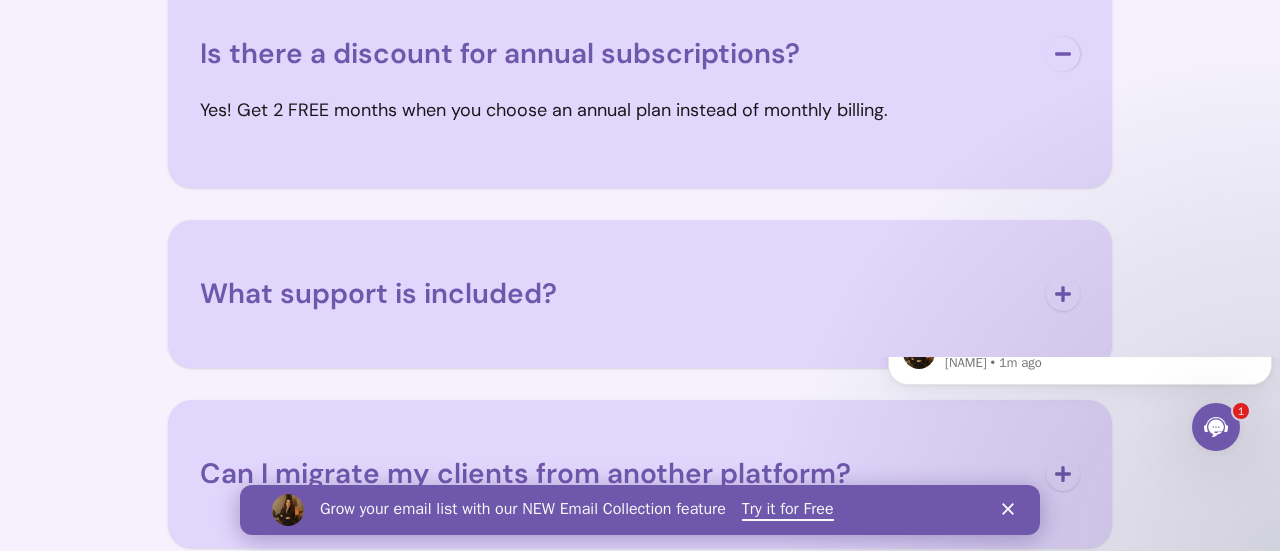 click at bounding box center (1063, 54) 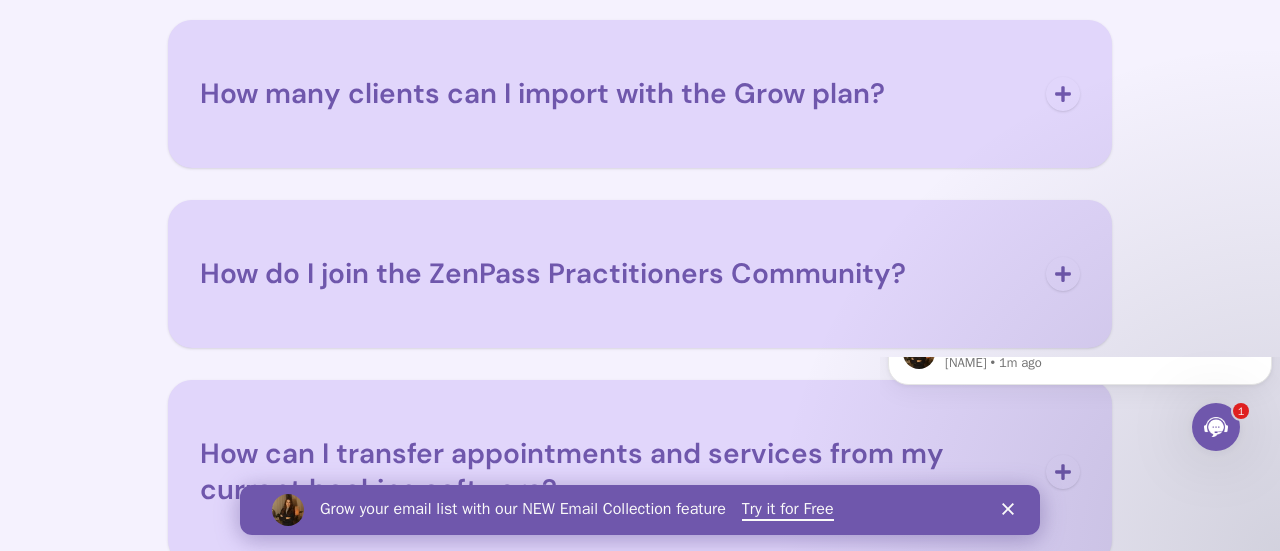 scroll, scrollTop: 9600, scrollLeft: 0, axis: vertical 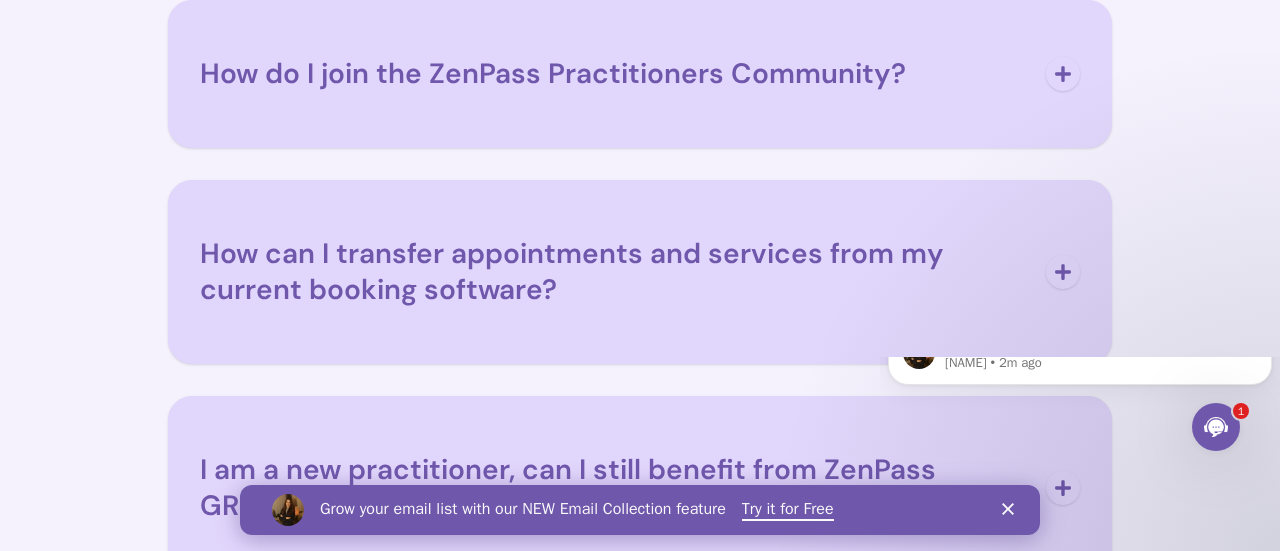 click on "How many clients can I import with the Grow plan?" at bounding box center [617, -106] 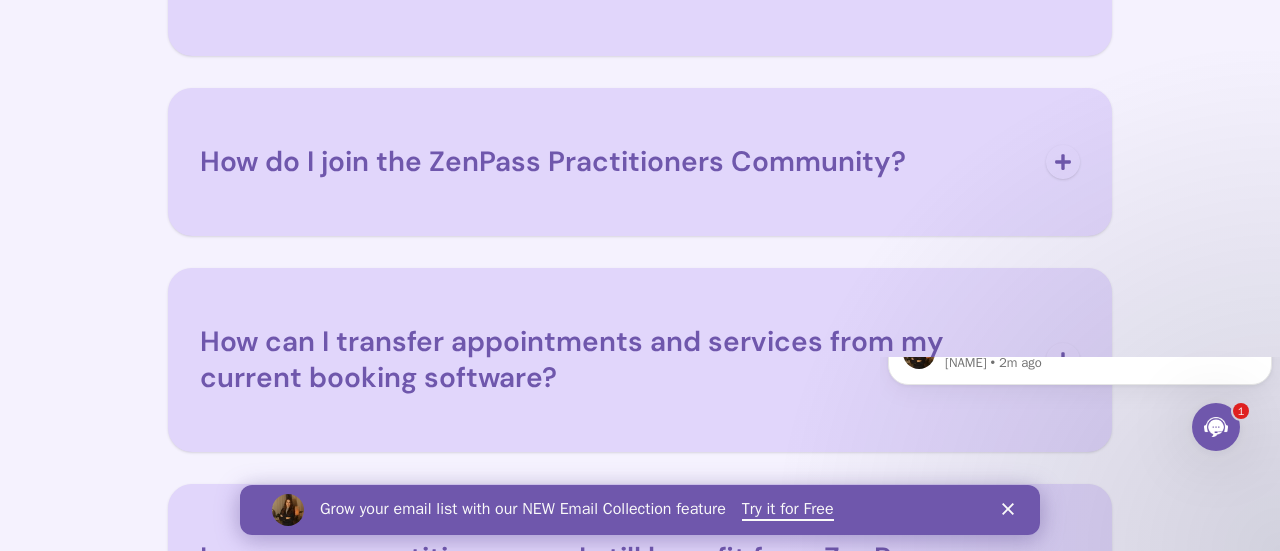 click on "How many clients can I import with the Grow plan?" at bounding box center [617, -106] 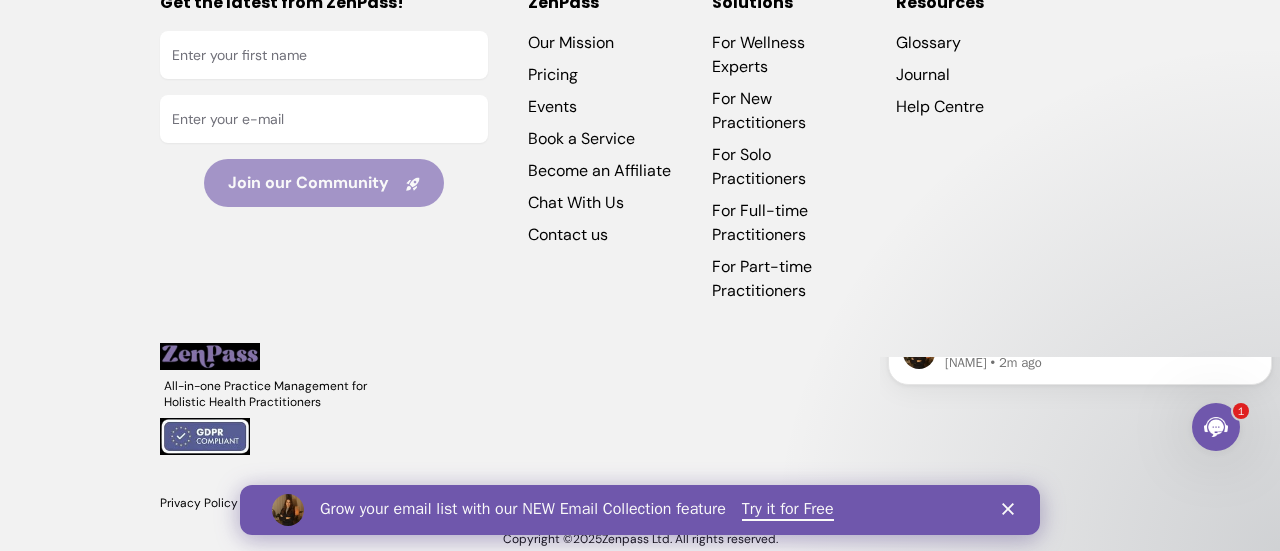 scroll, scrollTop: 10700, scrollLeft: 0, axis: vertical 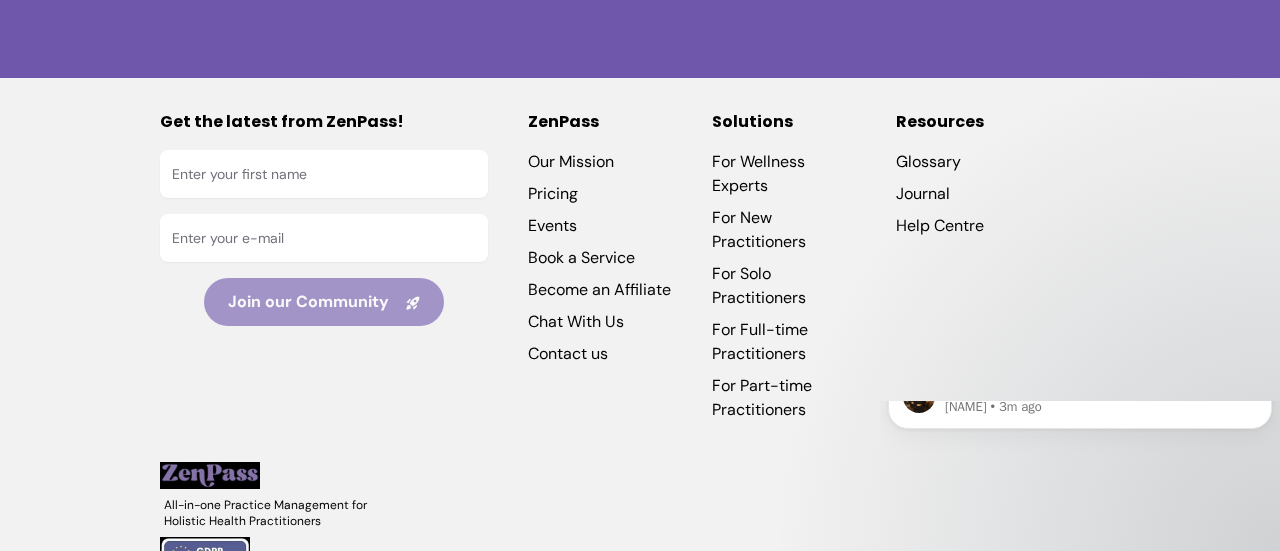 drag, startPoint x: 1279, startPoint y: 501, endPoint x: 1280, endPoint y: 105, distance: 396.00125 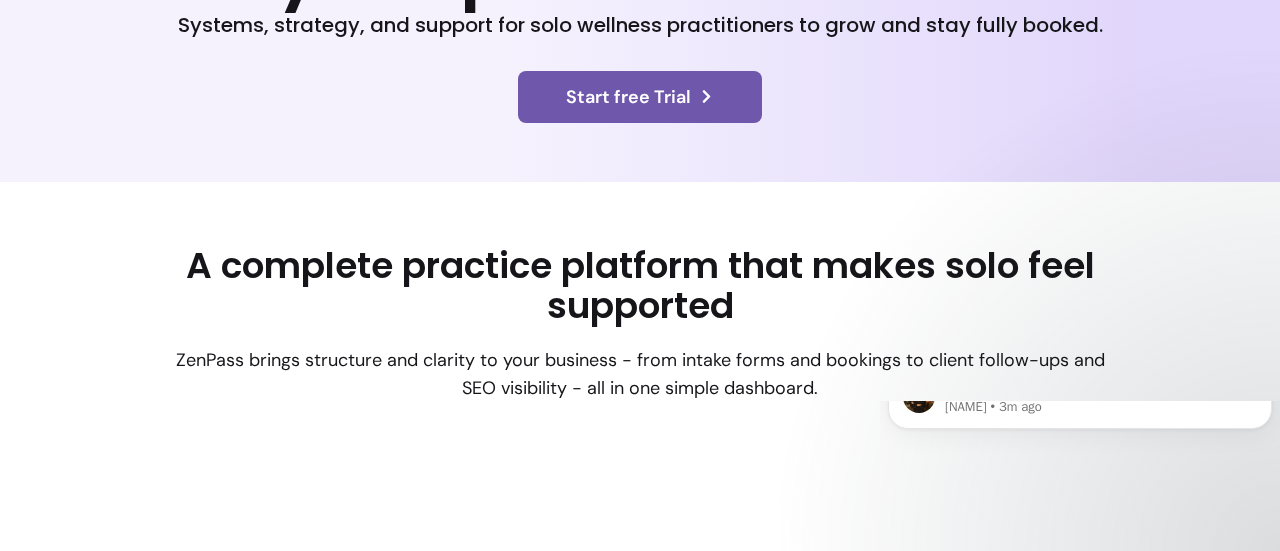 scroll, scrollTop: 0, scrollLeft: 0, axis: both 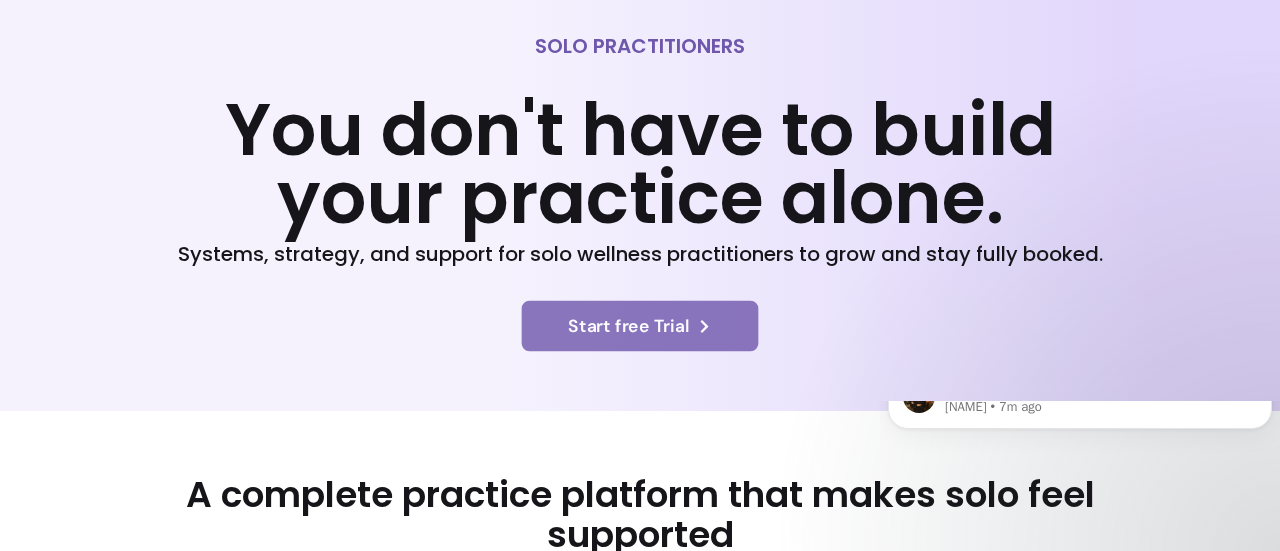 click on "Start free Trial" at bounding box center [640, 325] 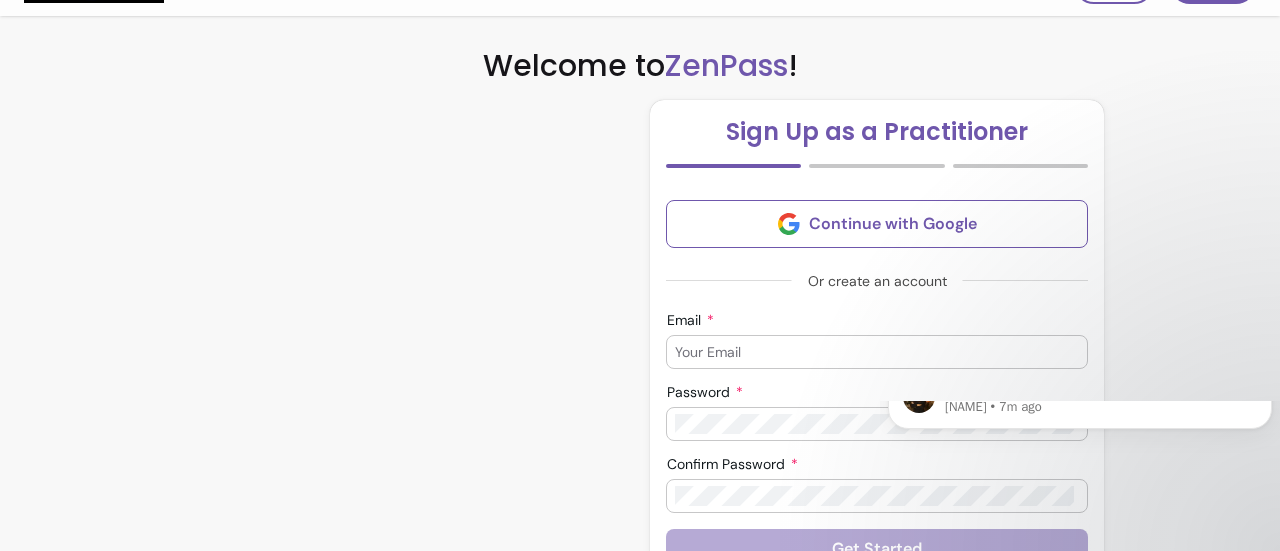 scroll, scrollTop: 162, scrollLeft: 0, axis: vertical 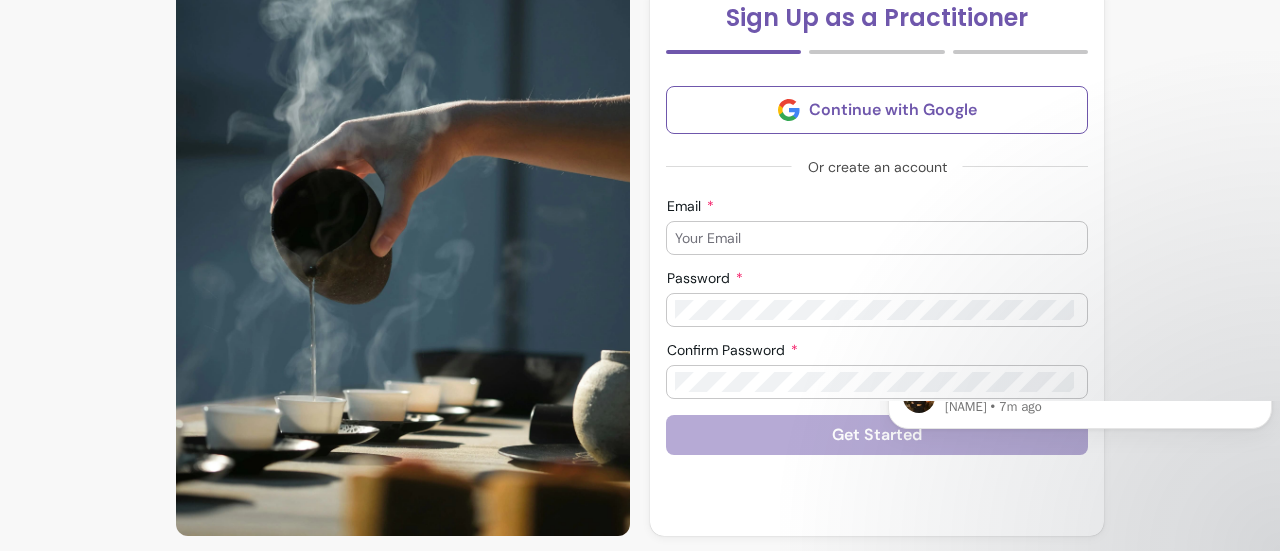 click on "Email" at bounding box center (877, 238) 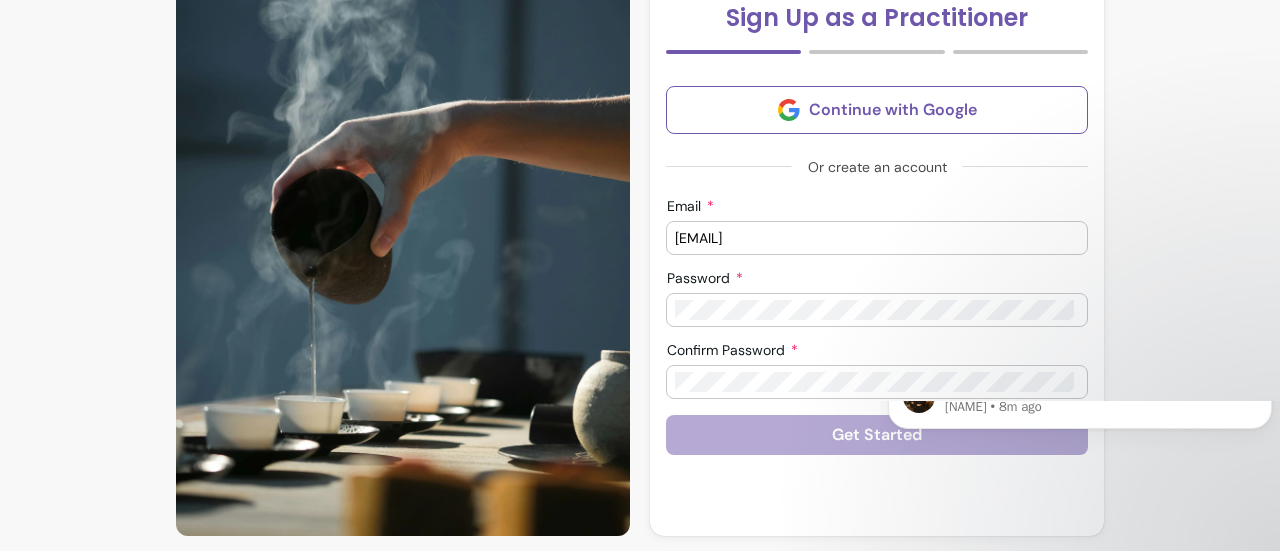 type on "[EMAIL]" 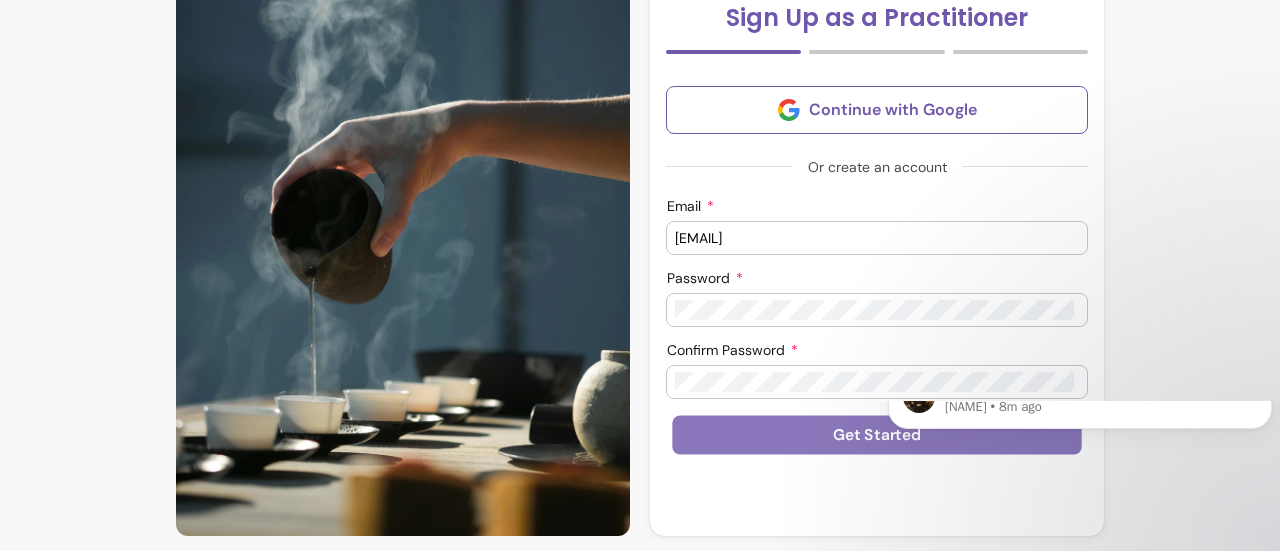 click on "Get Started" at bounding box center (876, 435) 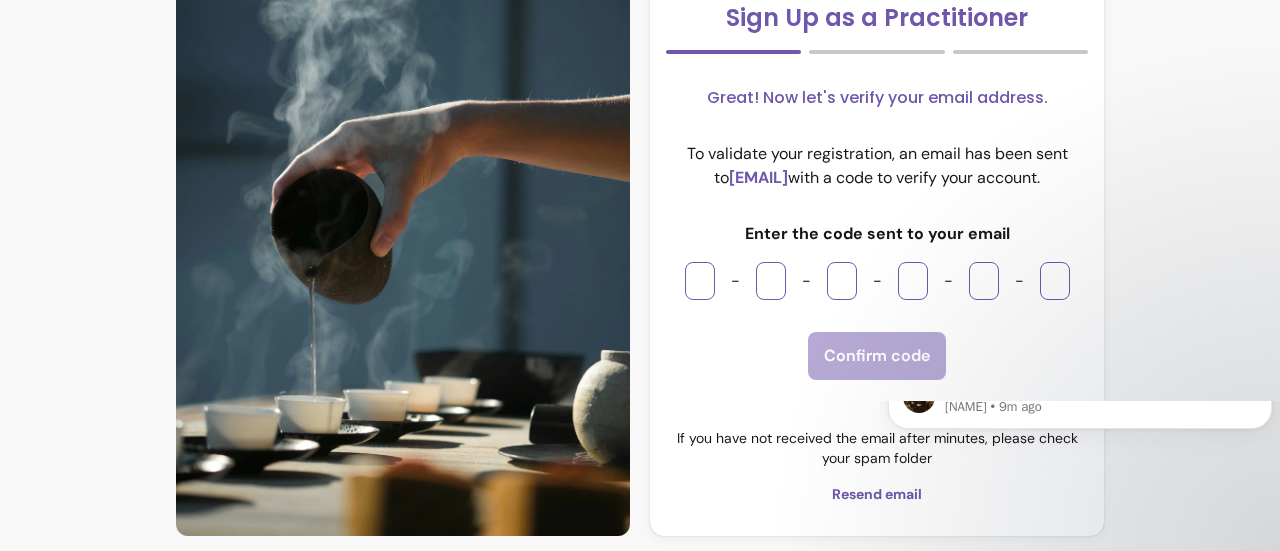 click on "open navigation menu Home For Wellness Experts Our Mission Pricing Login Sign Up Welcome to  ZenPass  ! Sign Up as a Practitioner Great! Now let's verify your email address. To validate your registration, an email has been sent to  [EMAIL]  with a code to verify your account. Enter the code sent to your email - - - - - Confirm code If you have not received the email after minutes, please check your spam folder Resend email" at bounding box center [640, 195] 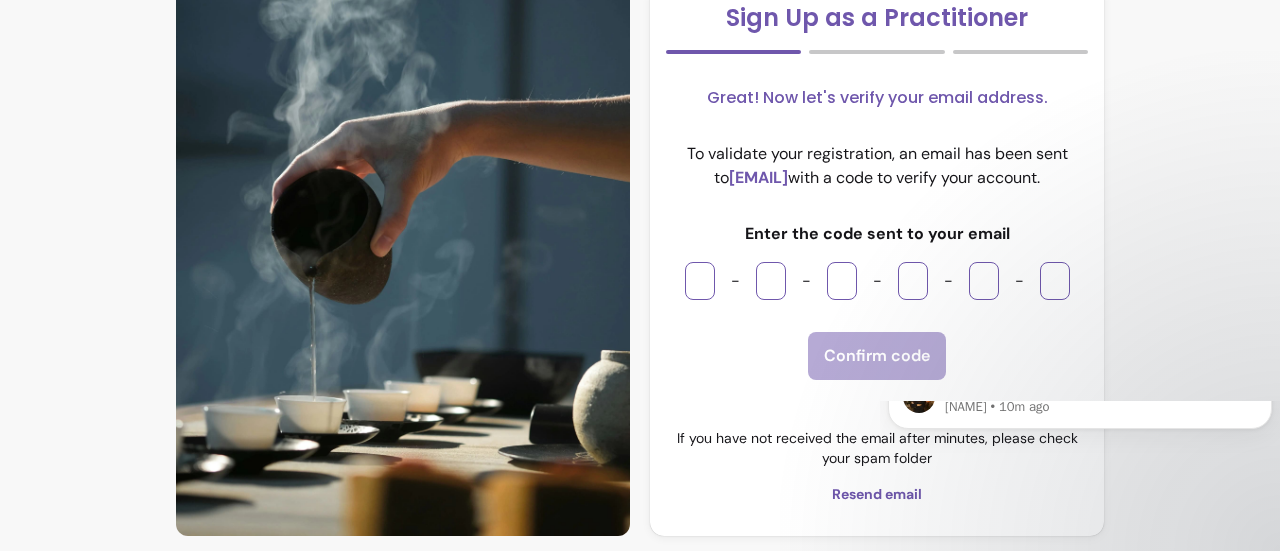 click on "Resend email" at bounding box center [877, 494] 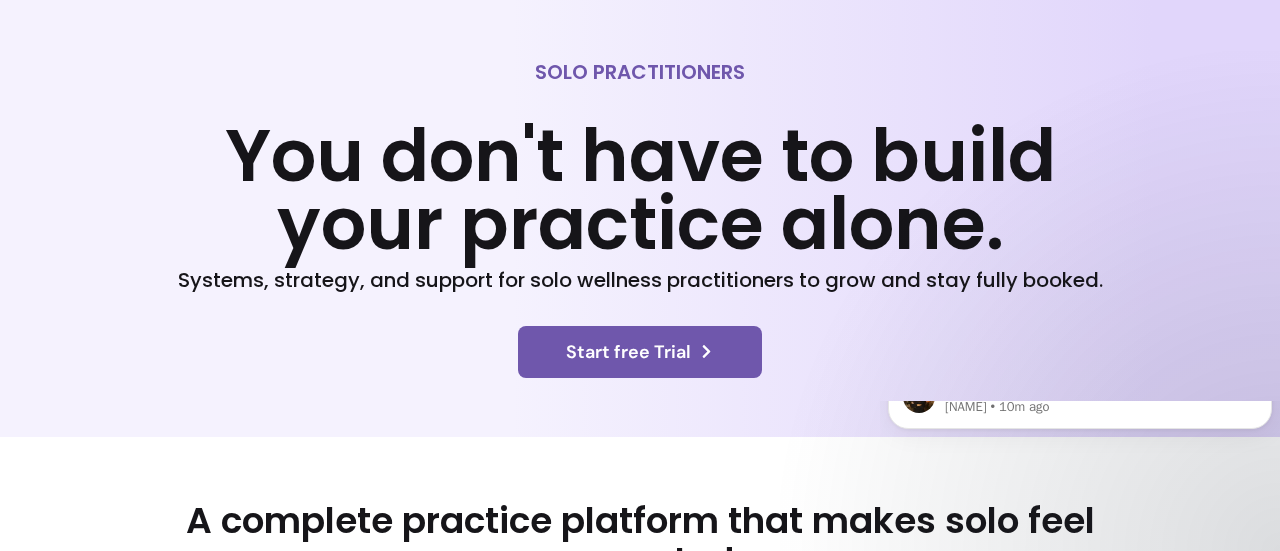 scroll, scrollTop: 0, scrollLeft: 0, axis: both 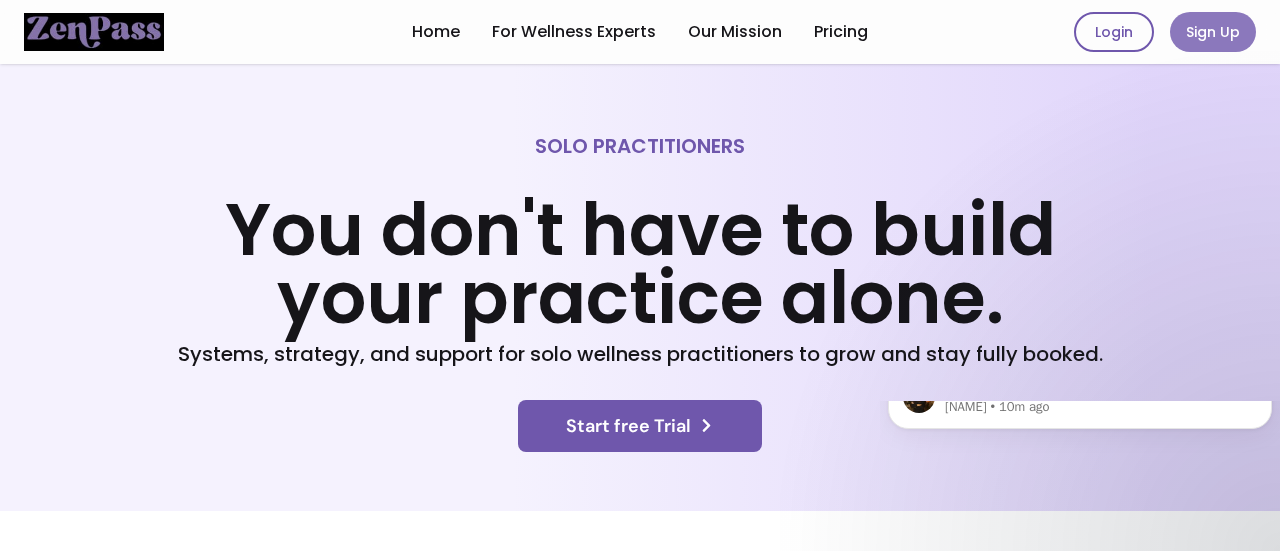 click on "Sign Up" at bounding box center (1213, 32) 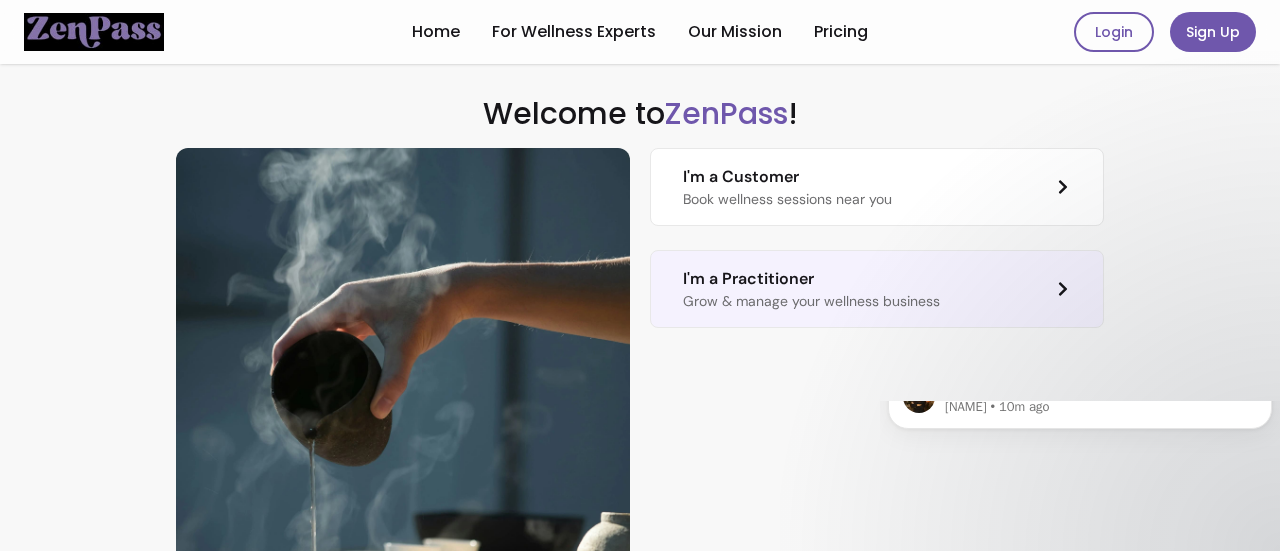 click on "Grow & manage your wellness business" at bounding box center [811, 301] 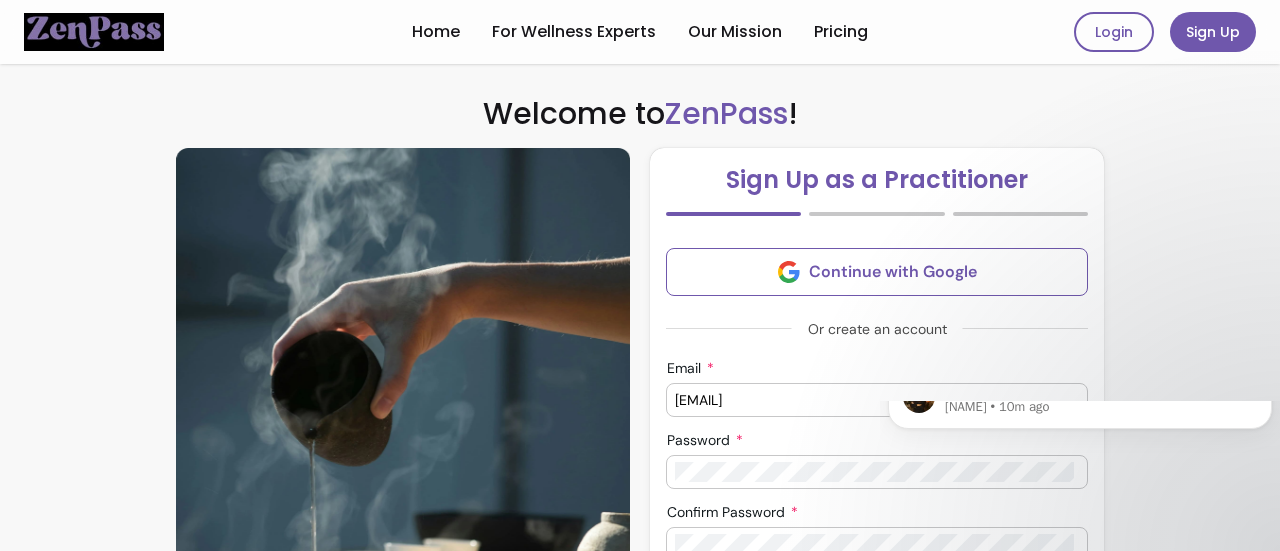 scroll, scrollTop: 162, scrollLeft: 0, axis: vertical 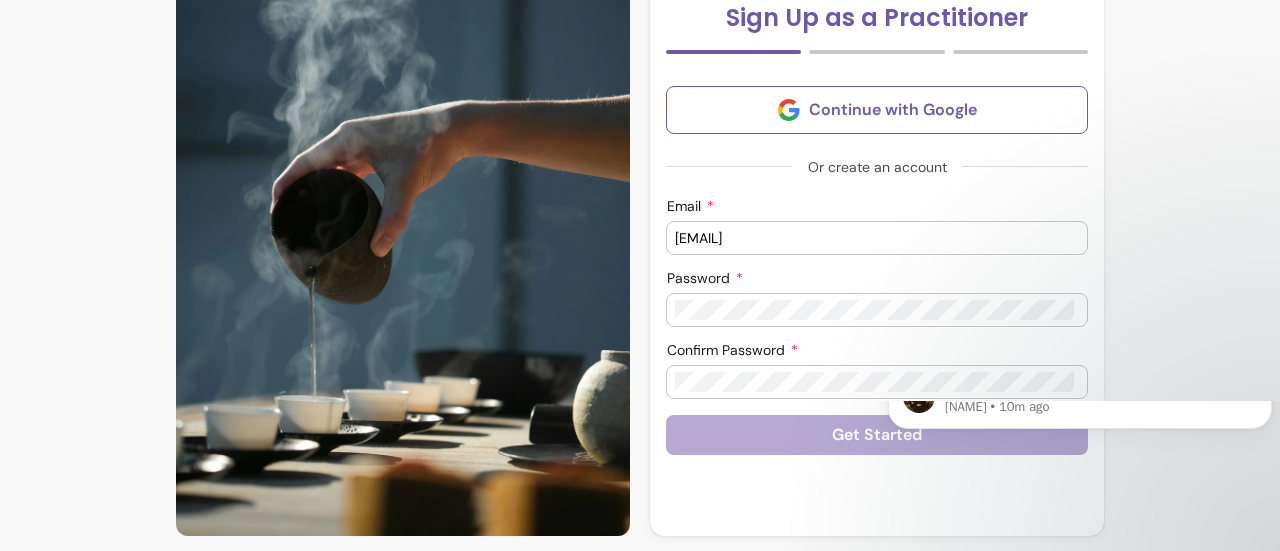 click on "[EMAIL]" at bounding box center [877, 238] 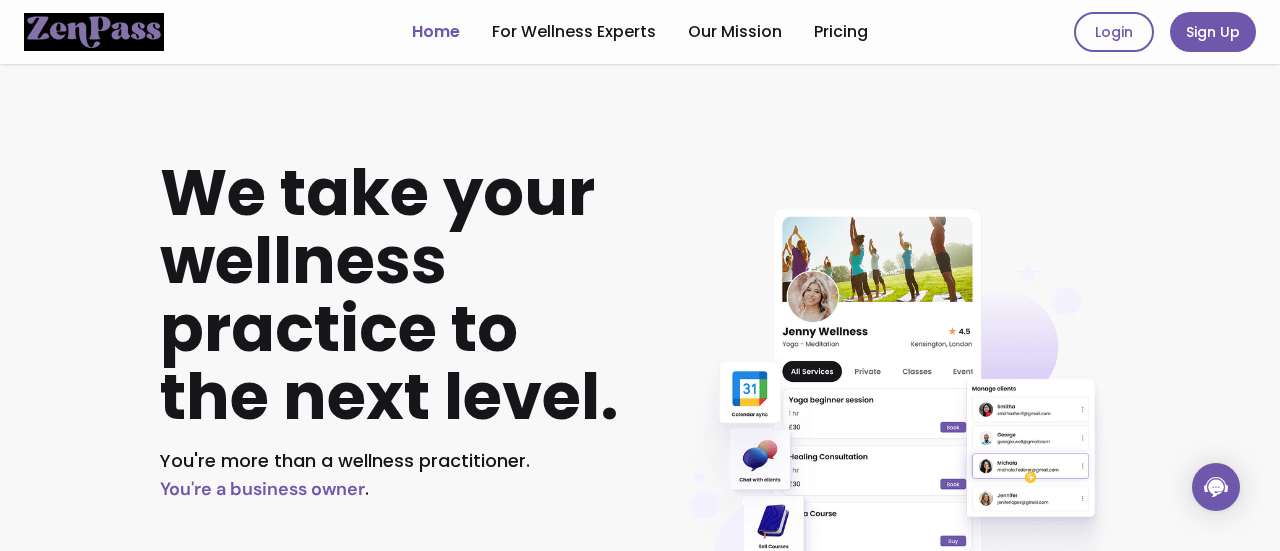 scroll, scrollTop: 0, scrollLeft: 0, axis: both 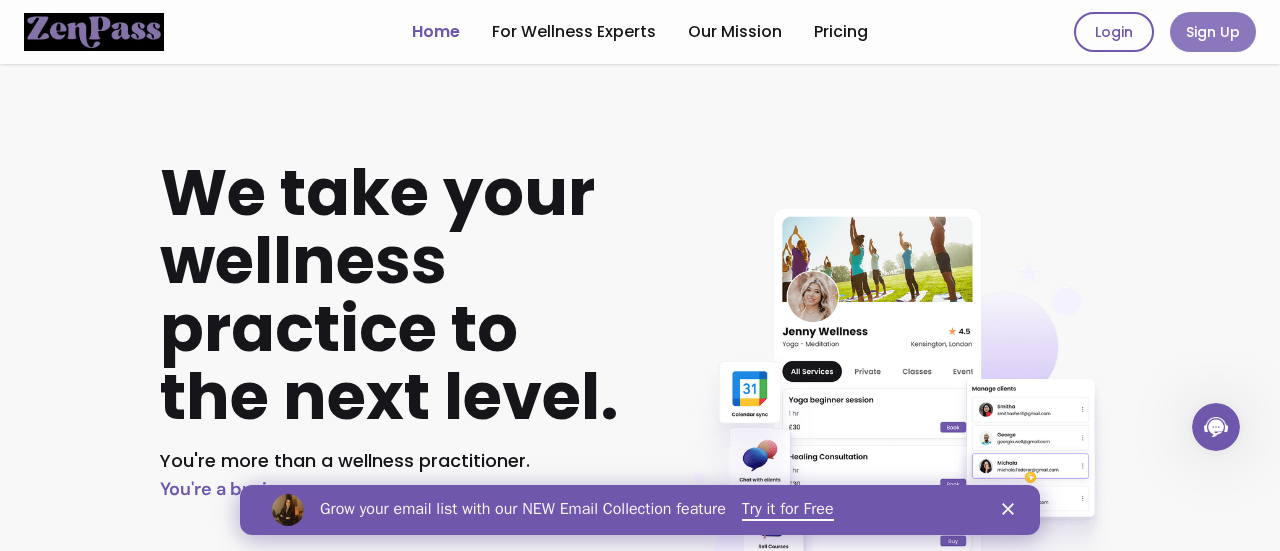 click on "Sign Up" at bounding box center [1213, 32] 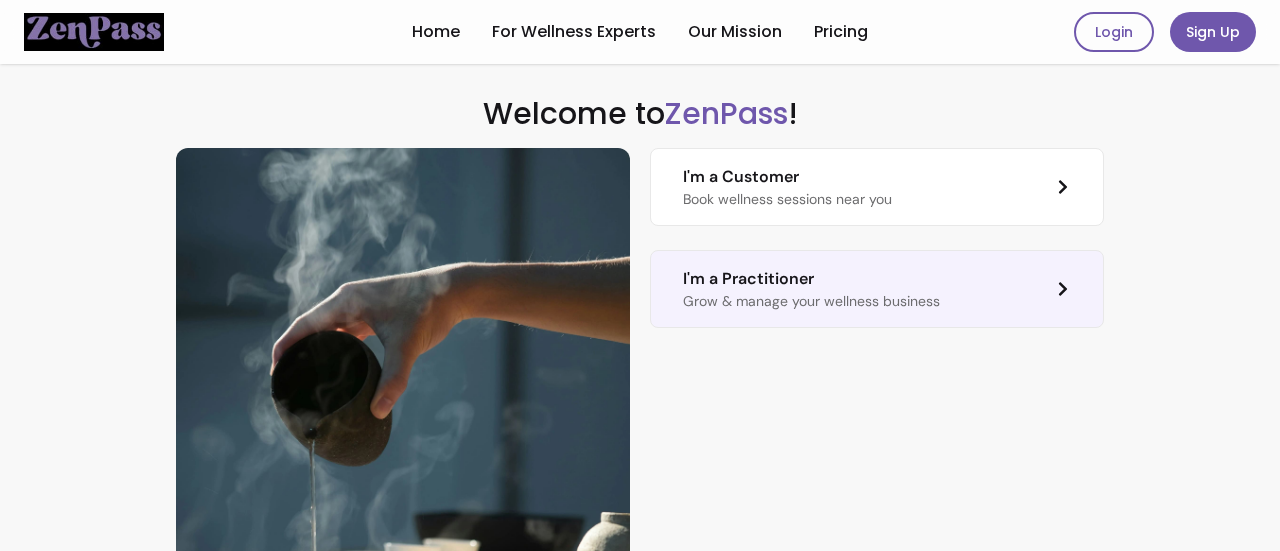 click on "I'm a Practitioner Grow & manage your wellness business" at bounding box center [877, 289] 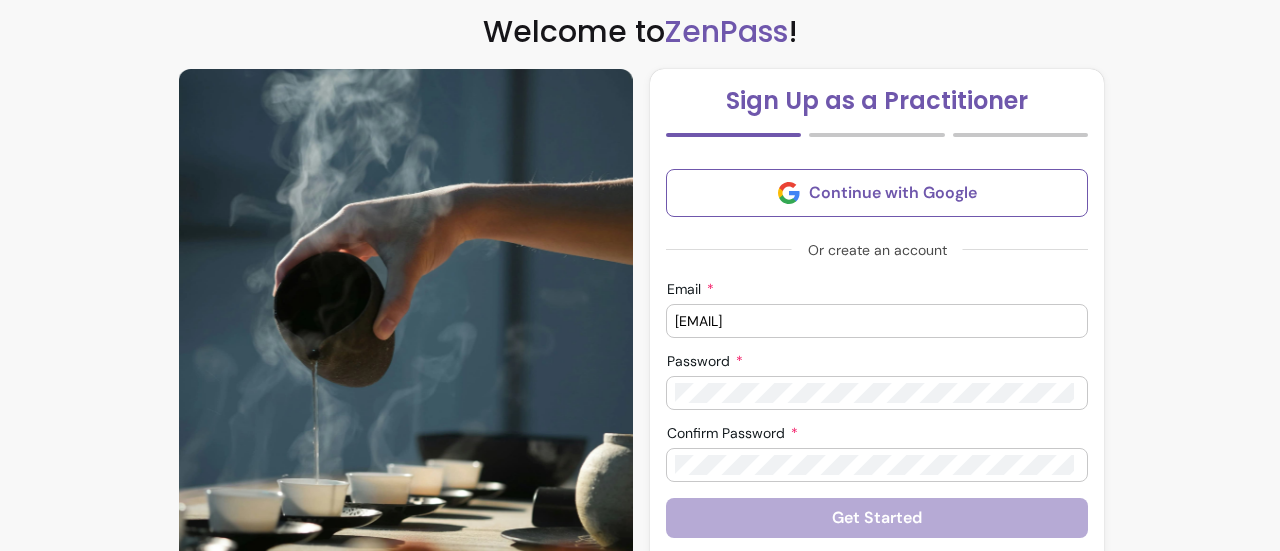 scroll, scrollTop: 162, scrollLeft: 0, axis: vertical 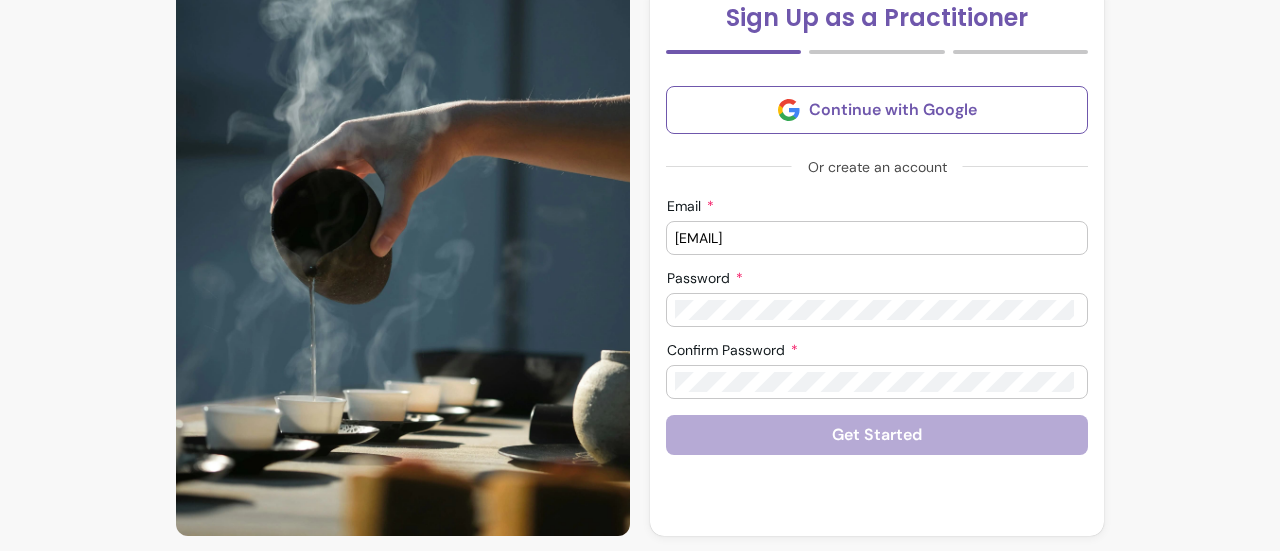 click on "[EMAIL]" at bounding box center [877, 238] 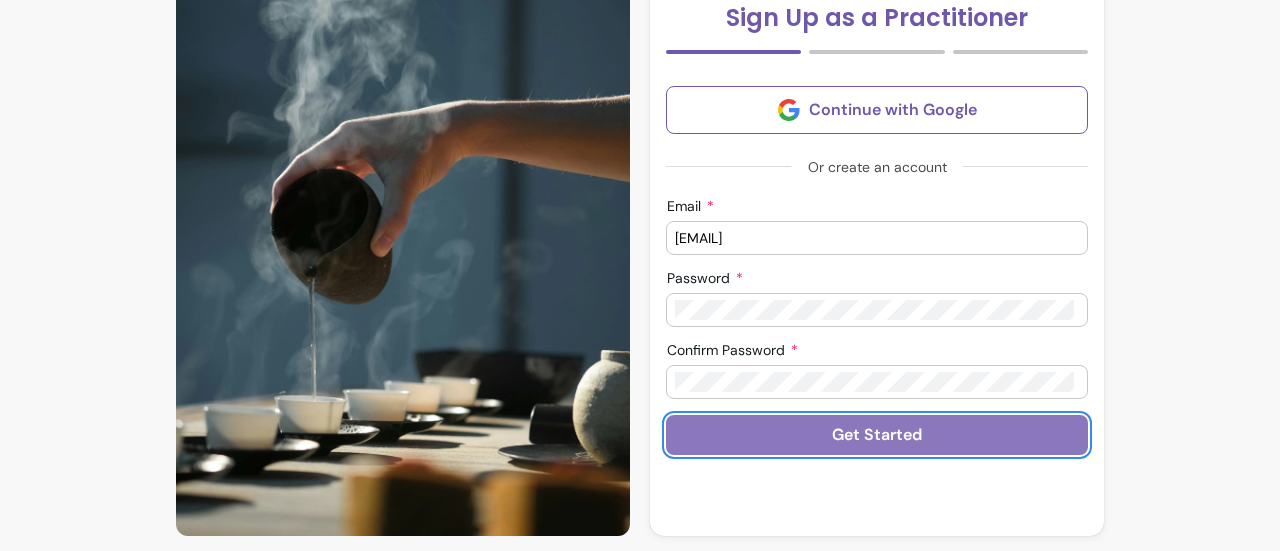 click on "Get Started" at bounding box center (877, 435) 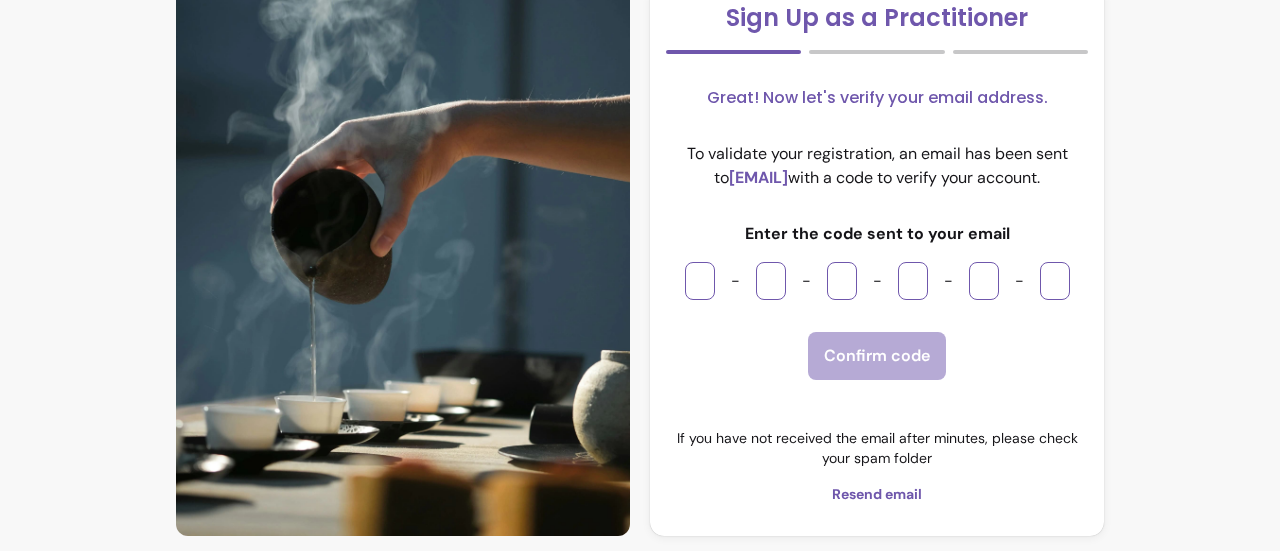 click at bounding box center [700, 281] 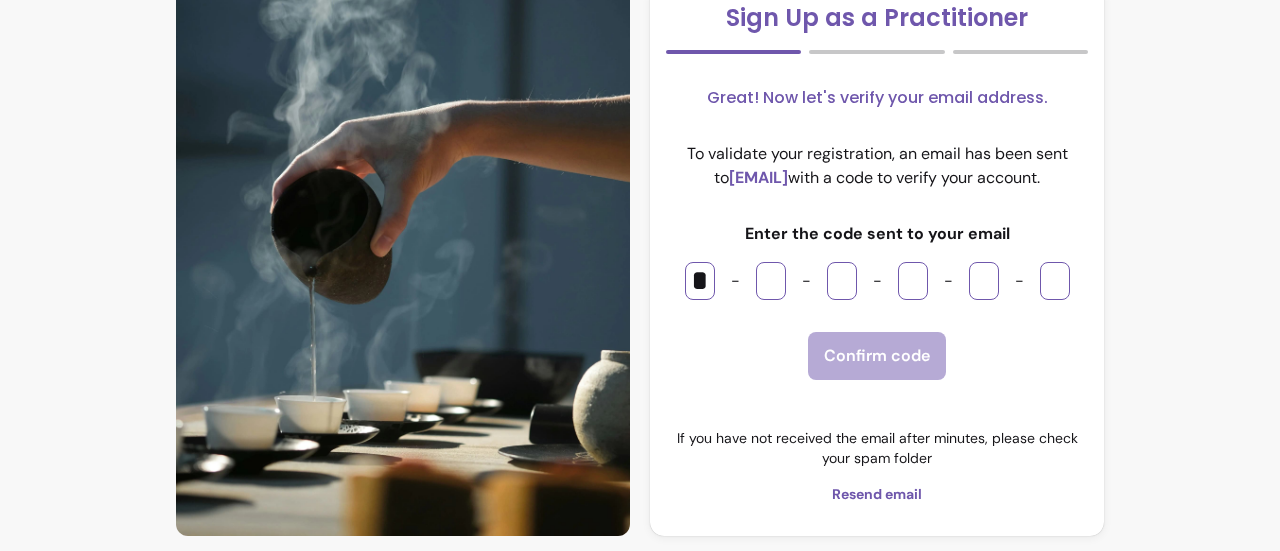 type on "*" 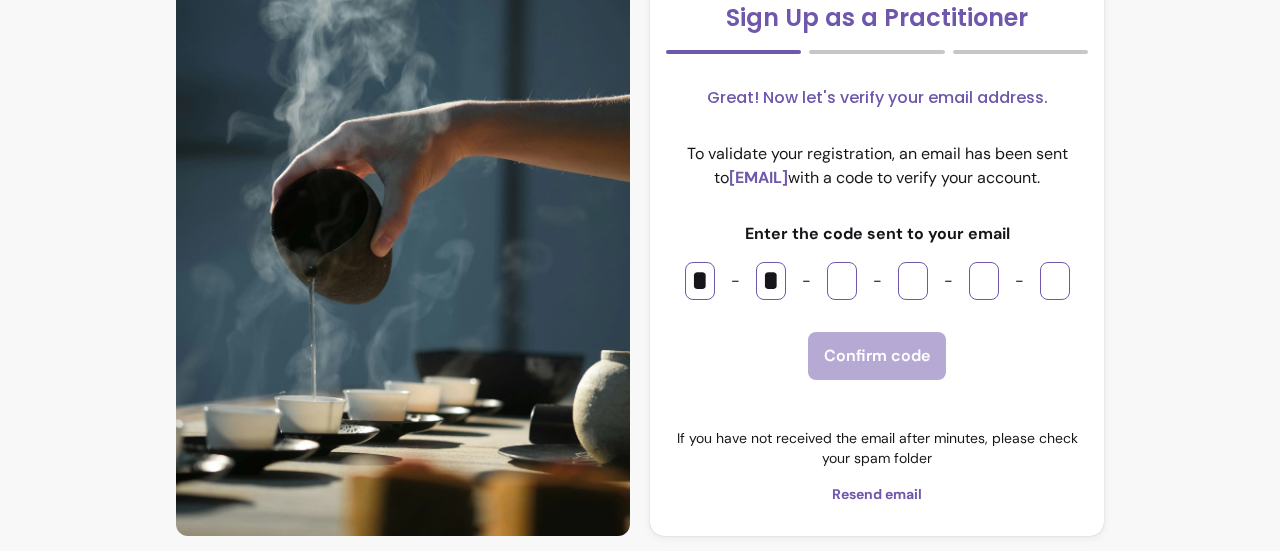 type on "*" 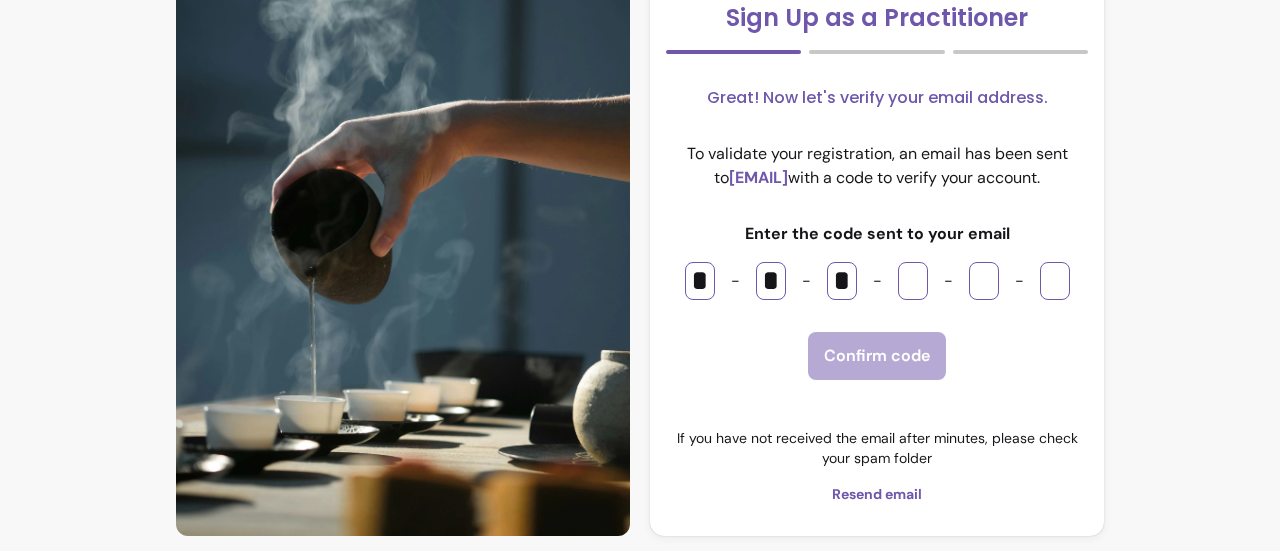 type on "*" 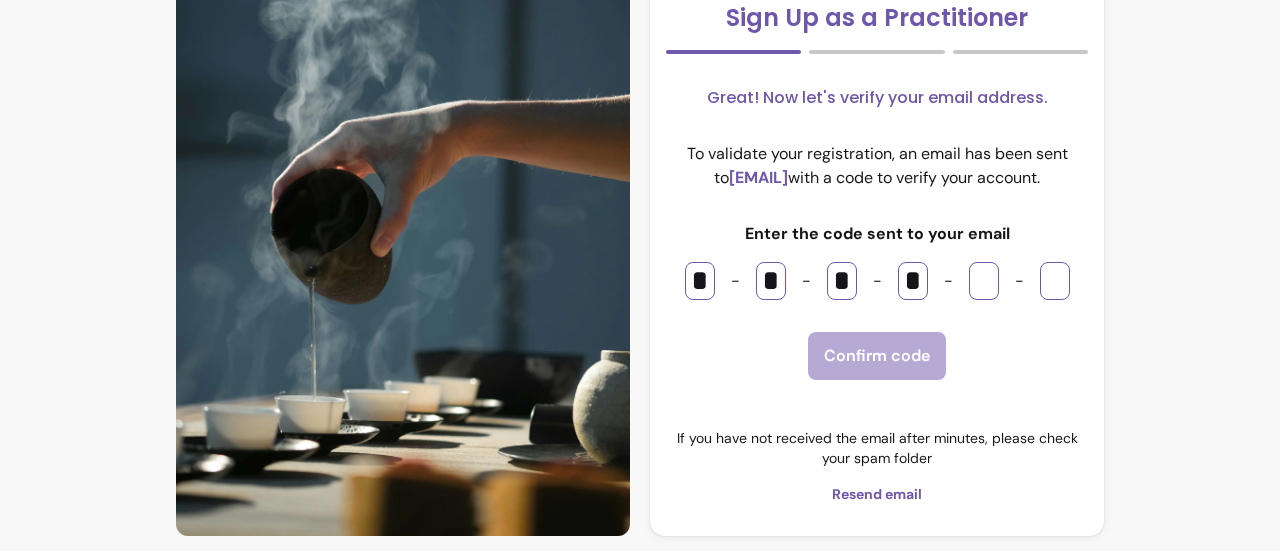 type on "*" 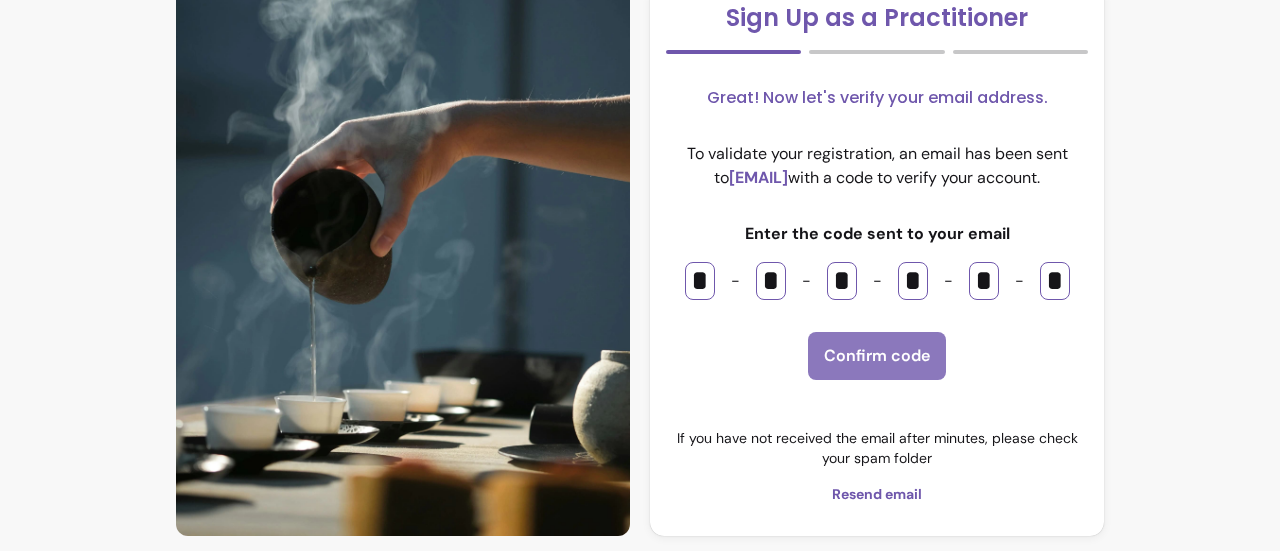 type on "*" 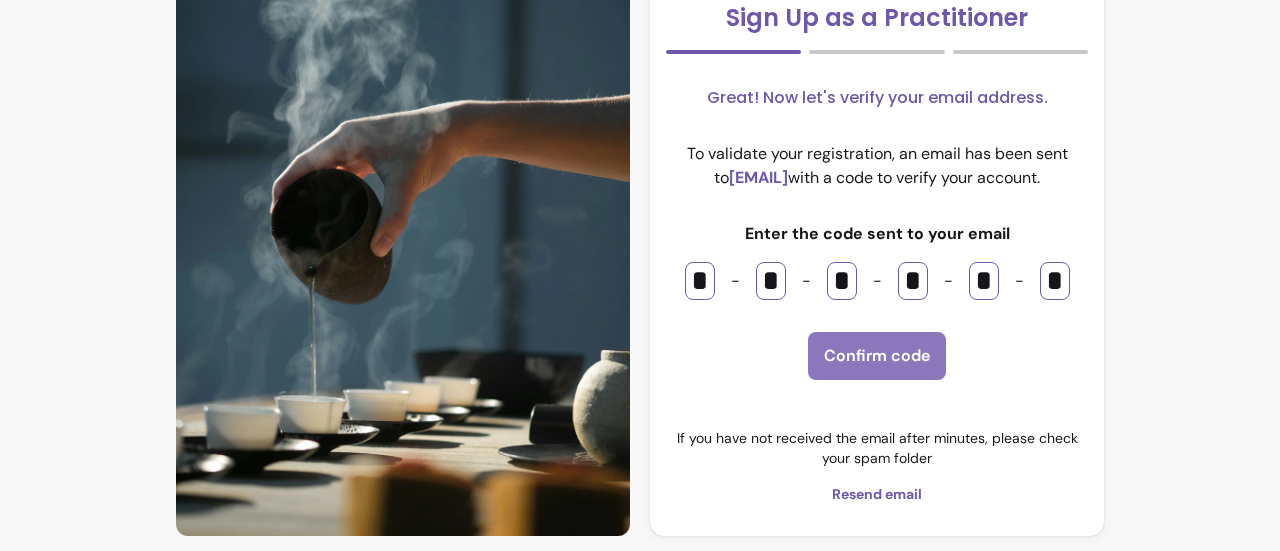 click on "Confirm code" at bounding box center (877, 356) 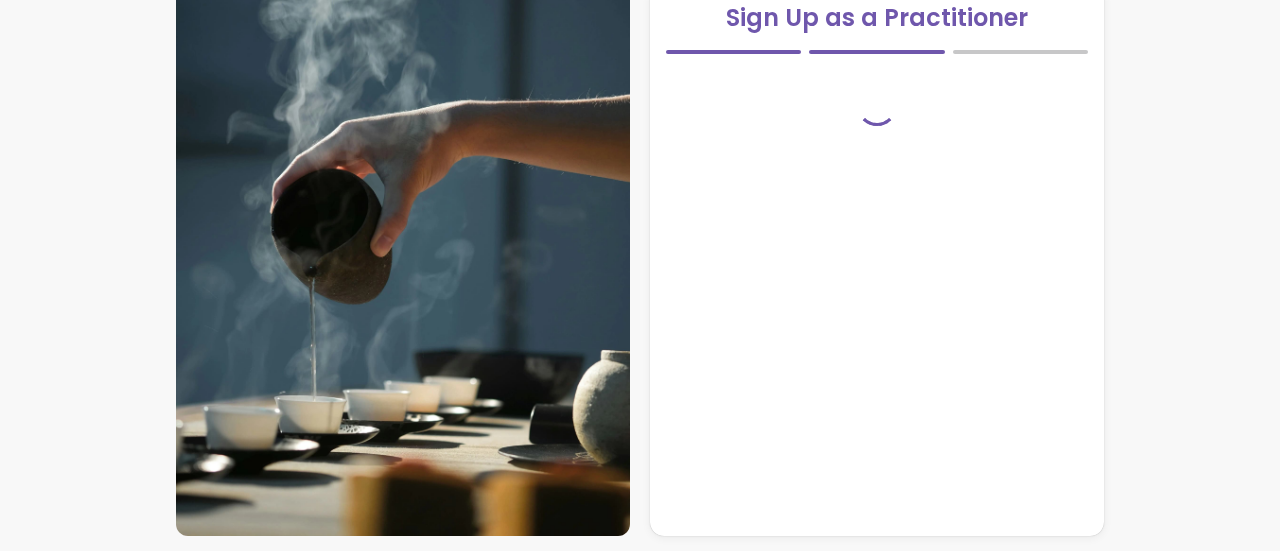 scroll, scrollTop: 148, scrollLeft: 0, axis: vertical 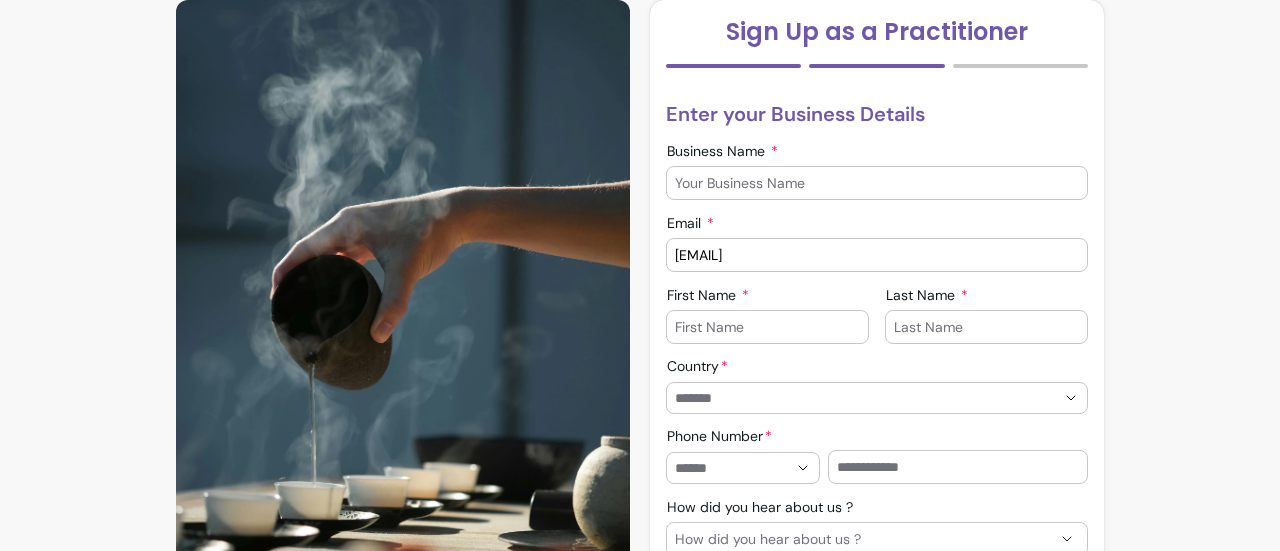 click on "Business Name" at bounding box center [877, 183] 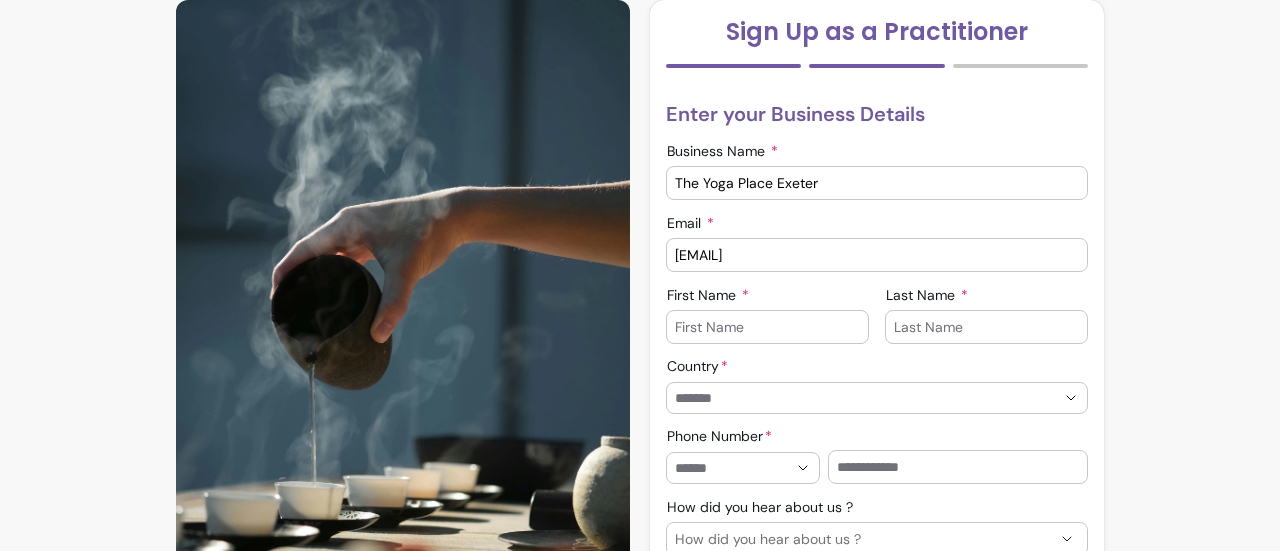 type on "The Yoga Place Exeter" 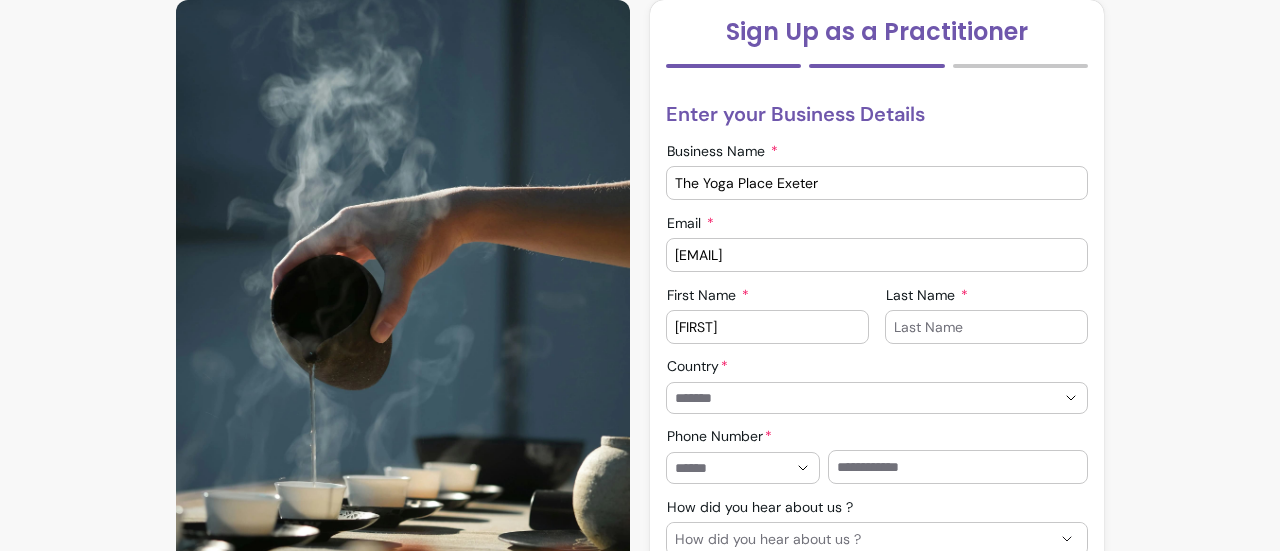 type on "Paula" 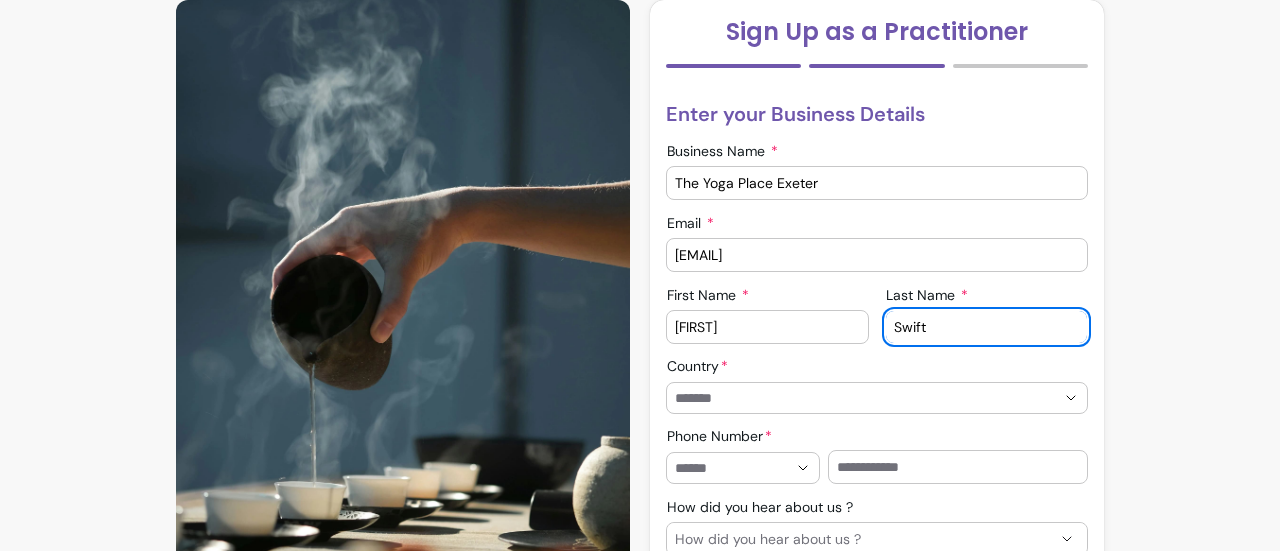 type on "Swift" 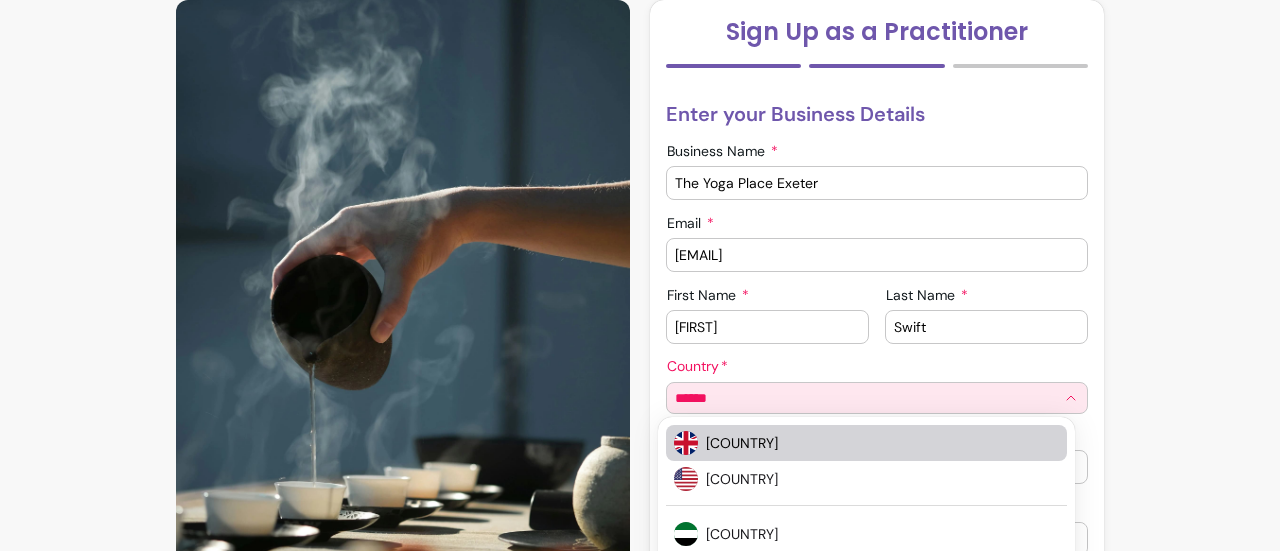click on "United Kingdom of Great Britain and Northern Ireland" at bounding box center (872, 443) 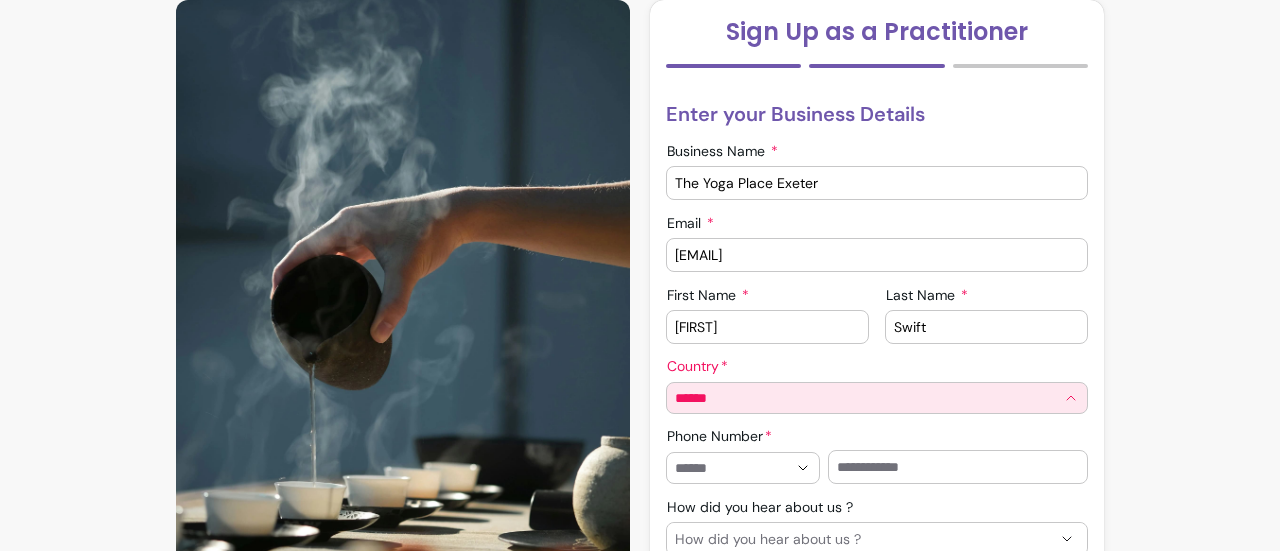 type on "**********" 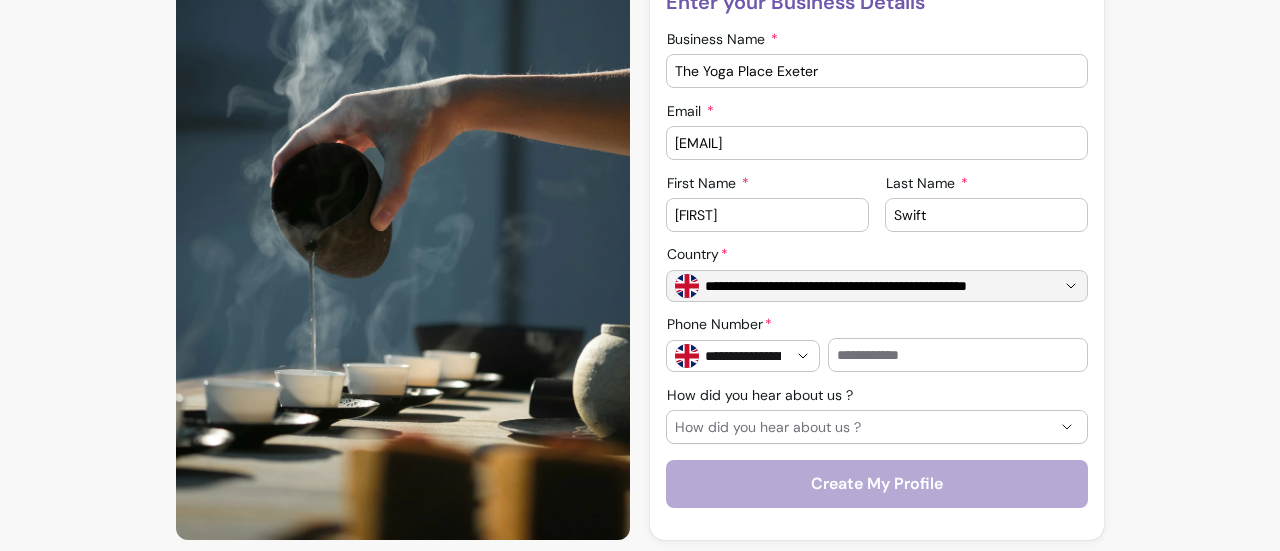 scroll, scrollTop: 262, scrollLeft: 0, axis: vertical 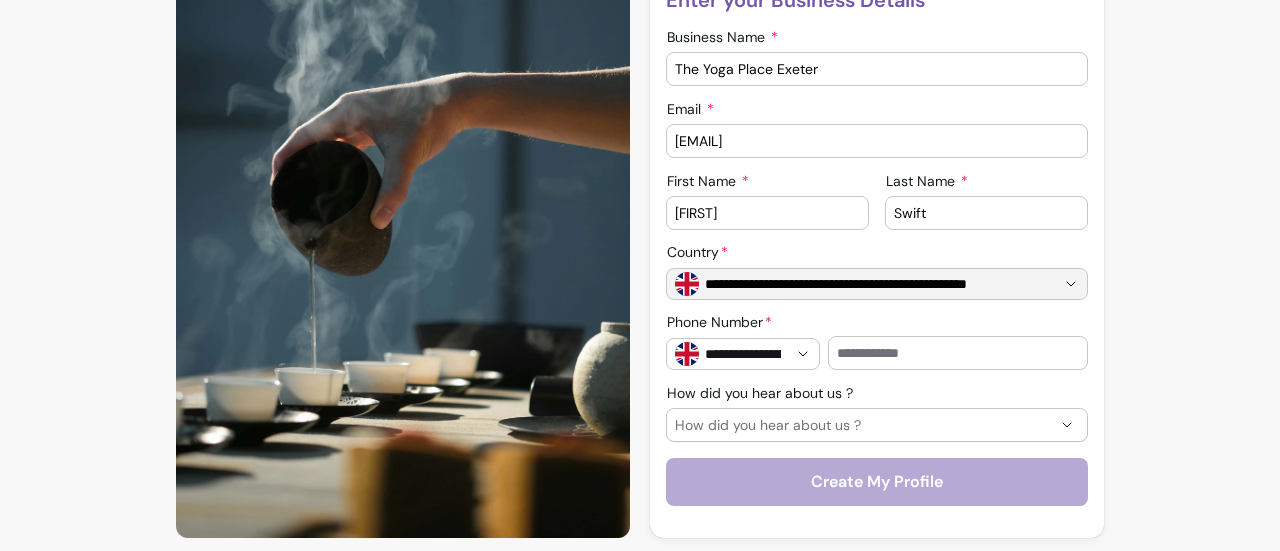 type on "**********" 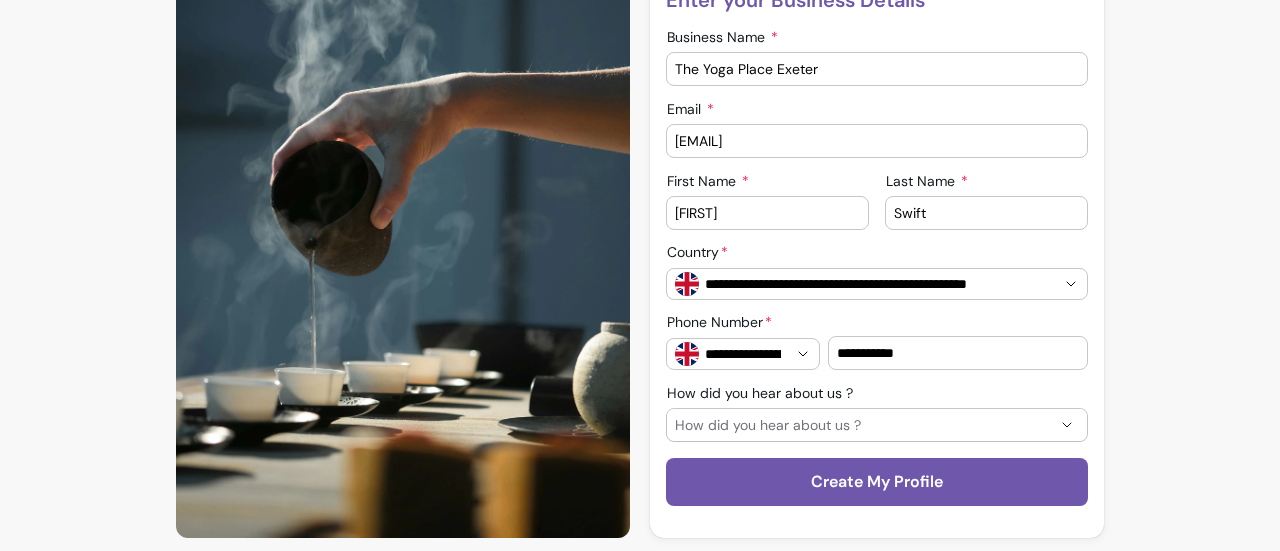 type on "**********" 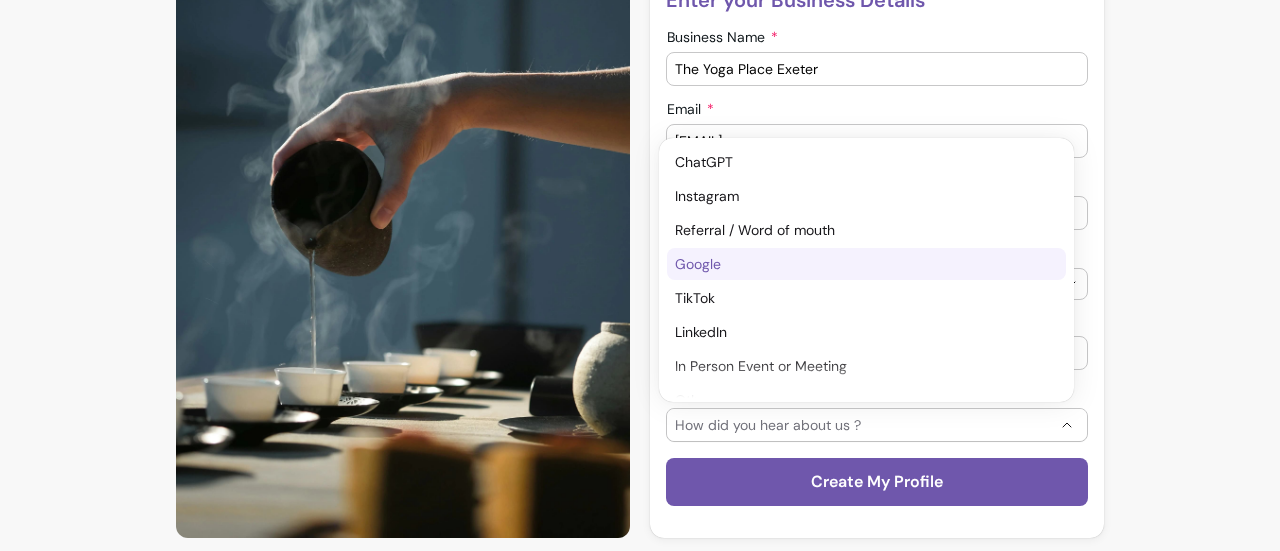 click on "Google" at bounding box center (856, 264) 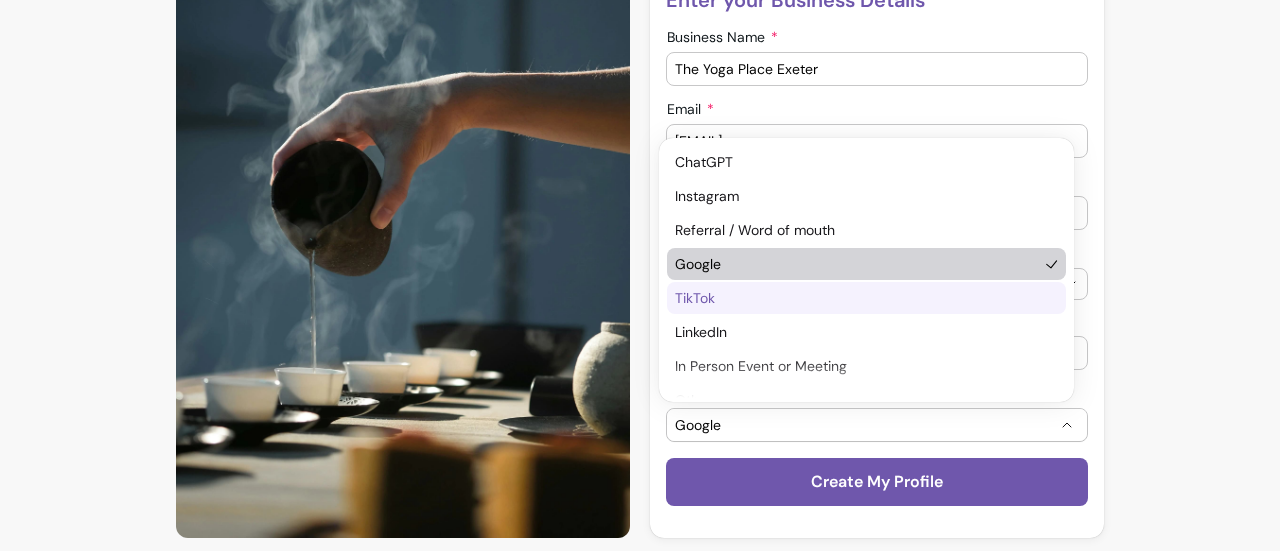 scroll, scrollTop: 19, scrollLeft: 0, axis: vertical 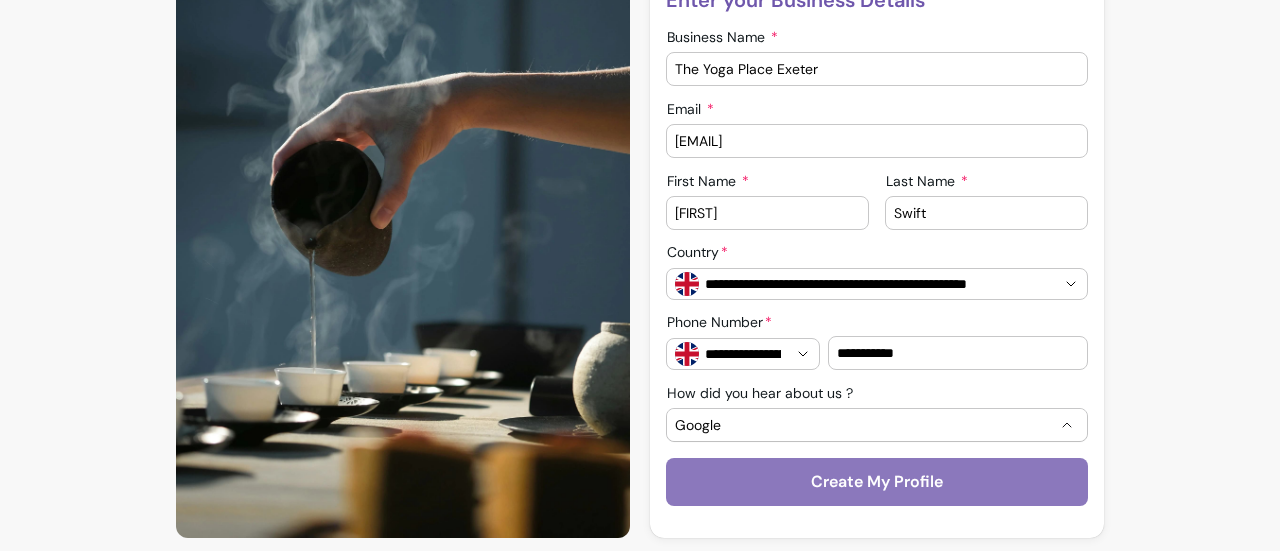 click on "Create My Profile" at bounding box center (877, 482) 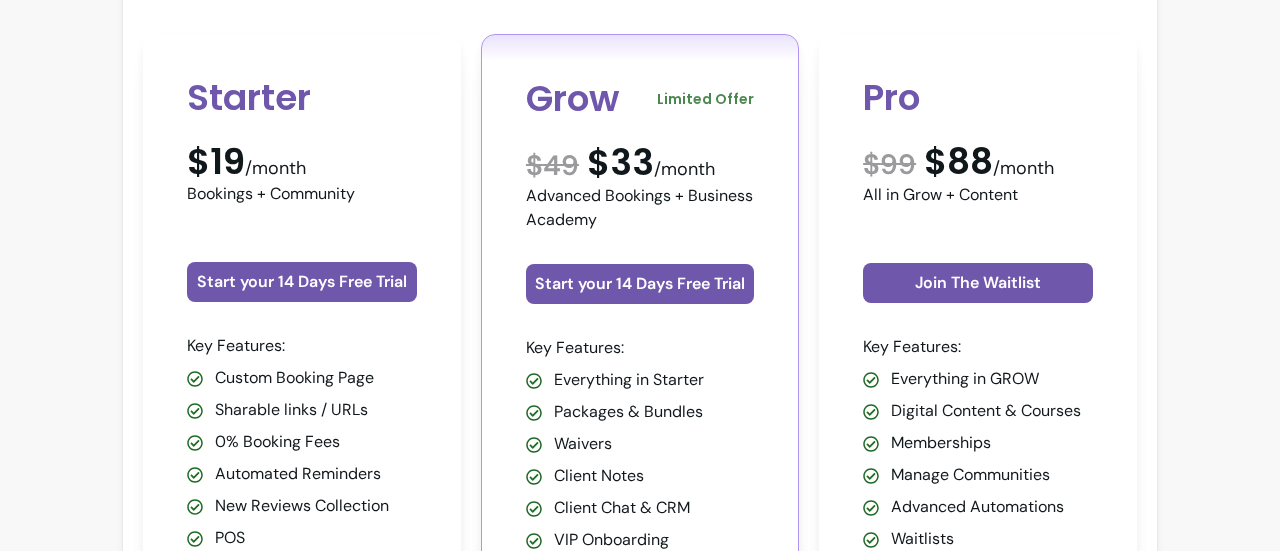scroll, scrollTop: 312, scrollLeft: 0, axis: vertical 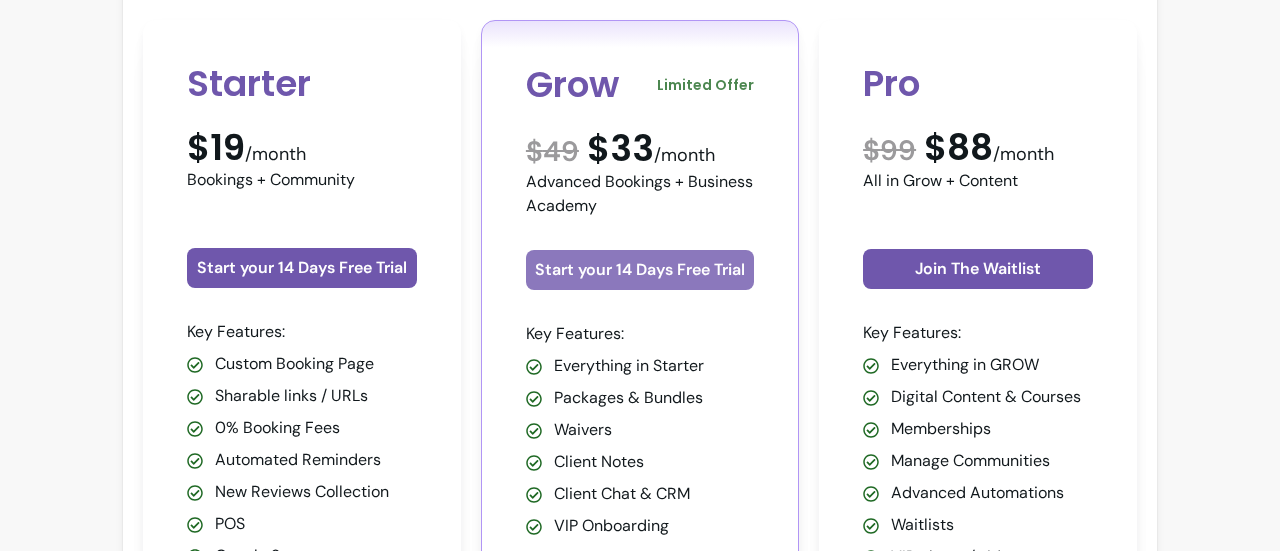 click on "Start your 14 Days Free Trial" at bounding box center [640, 270] 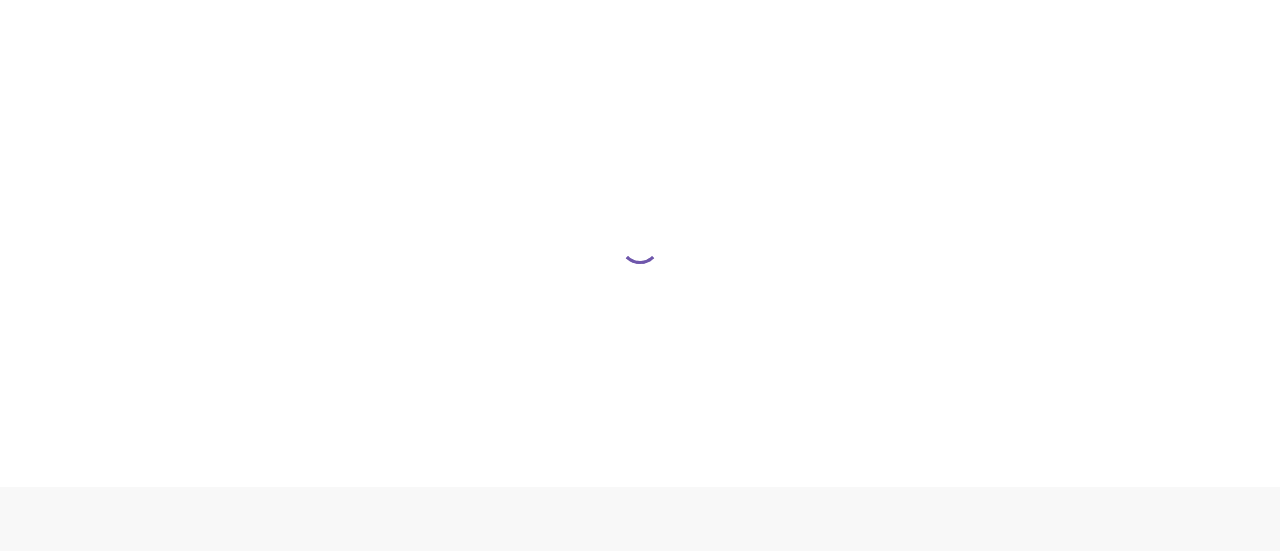 scroll, scrollTop: 0, scrollLeft: 0, axis: both 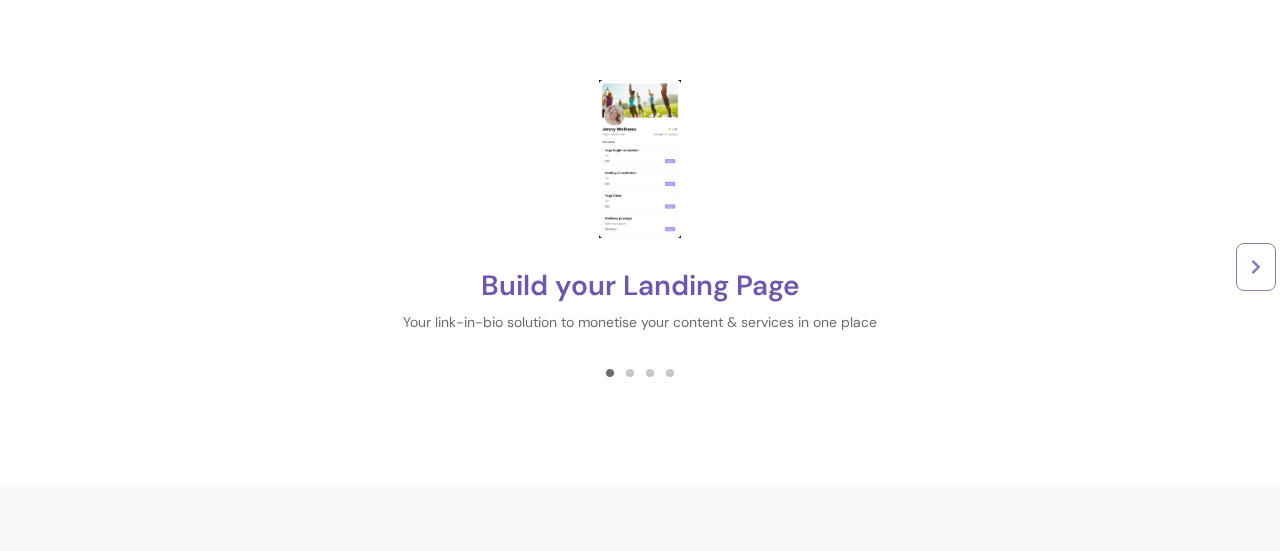 click 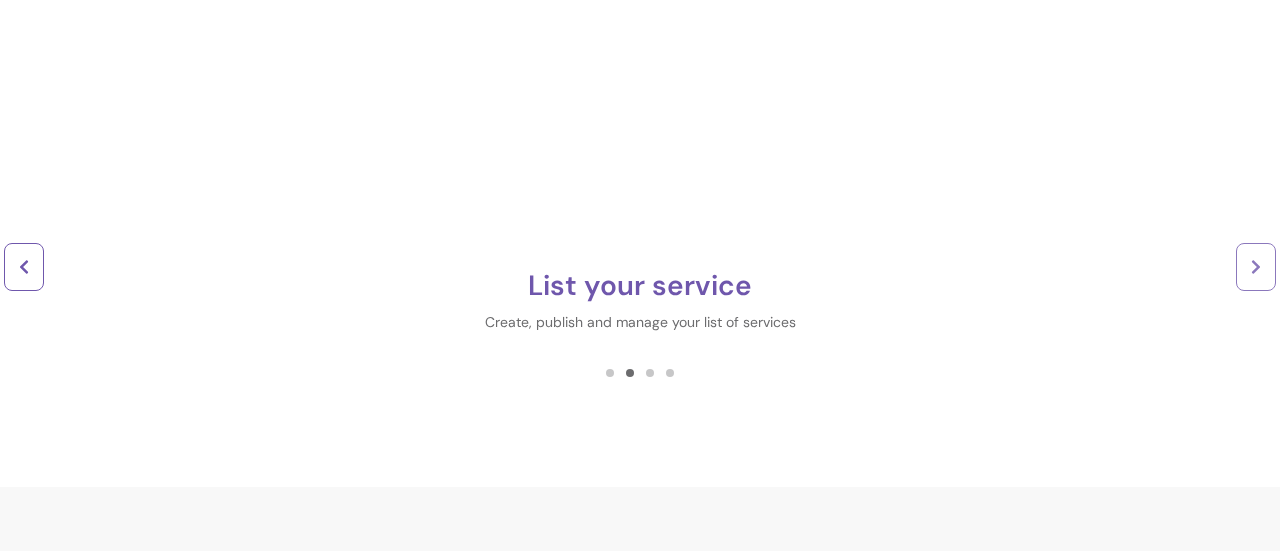 click 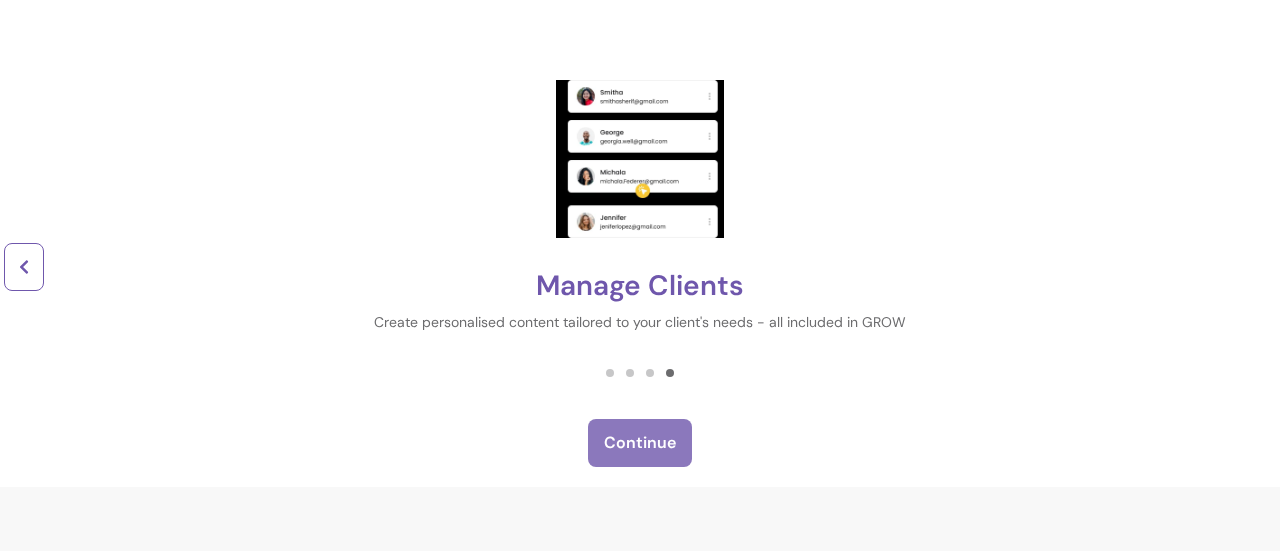 click on "Continue" at bounding box center [640, 443] 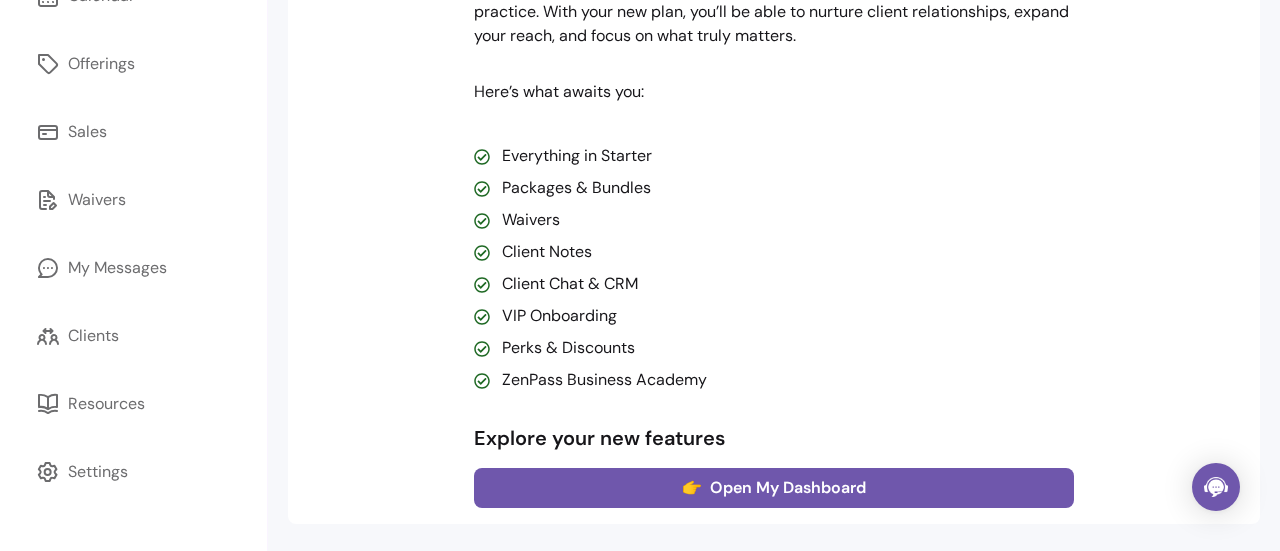 scroll, scrollTop: 0, scrollLeft: 0, axis: both 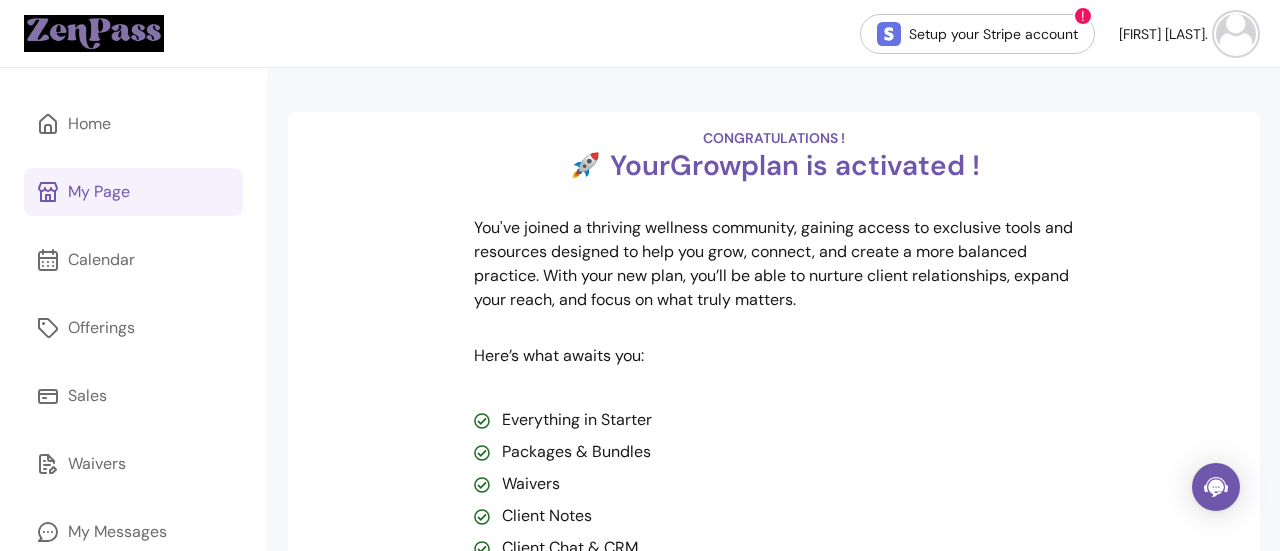 click on "My Page" at bounding box center (99, 192) 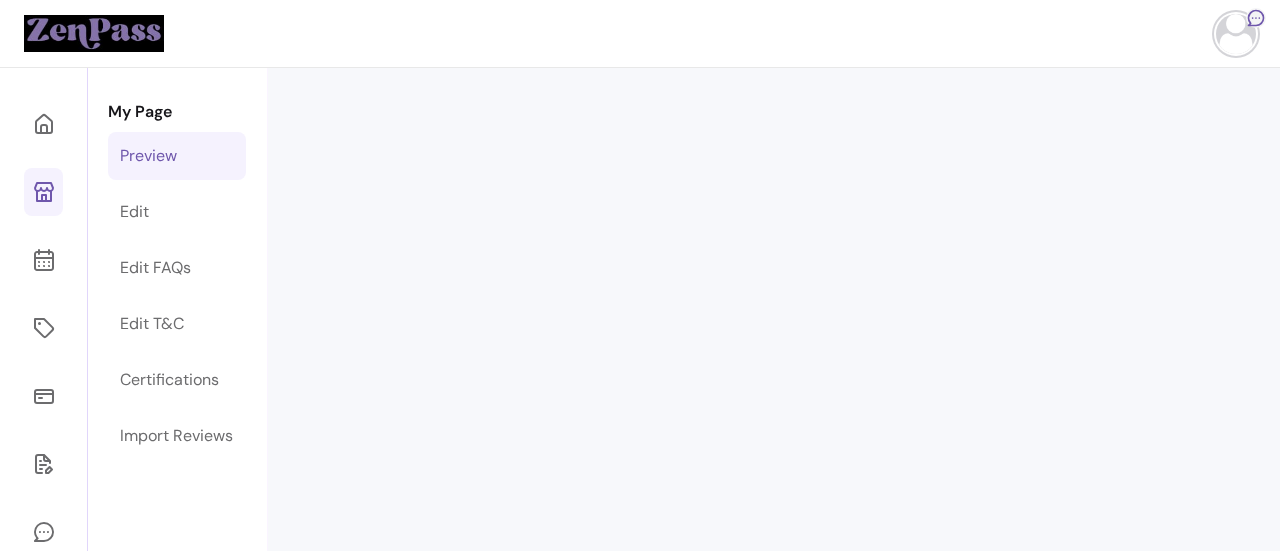 scroll, scrollTop: 0, scrollLeft: 0, axis: both 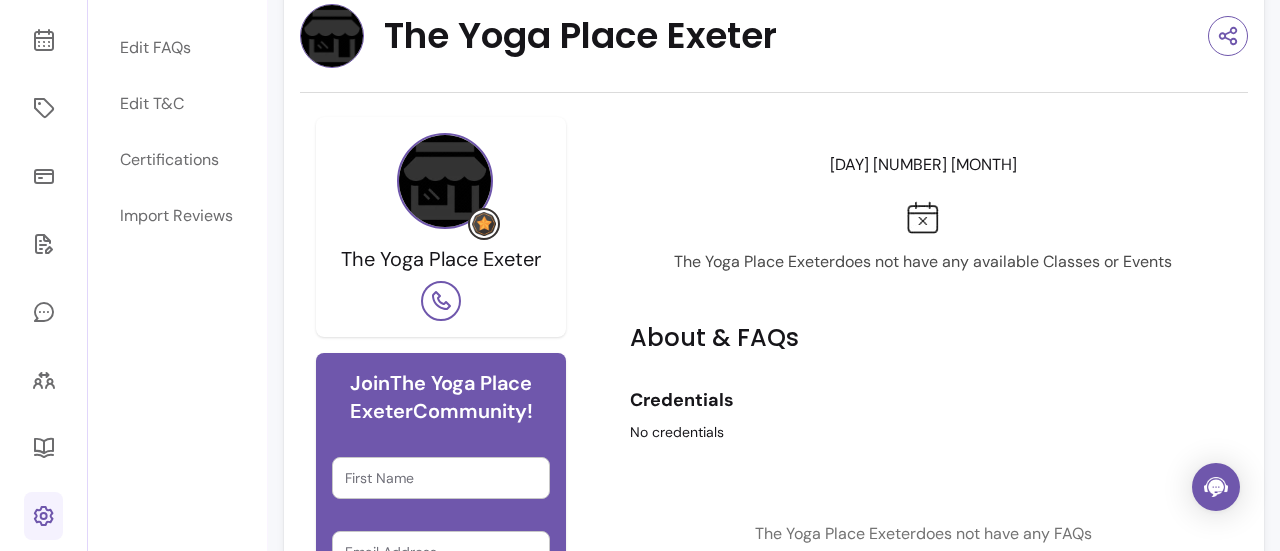 click 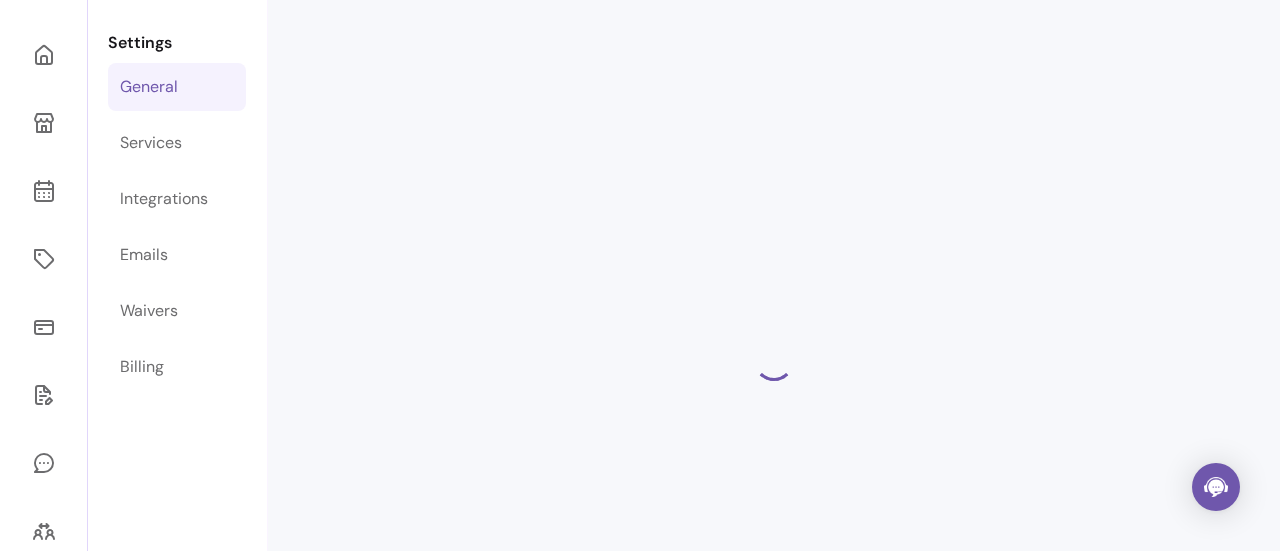 scroll, scrollTop: 68, scrollLeft: 0, axis: vertical 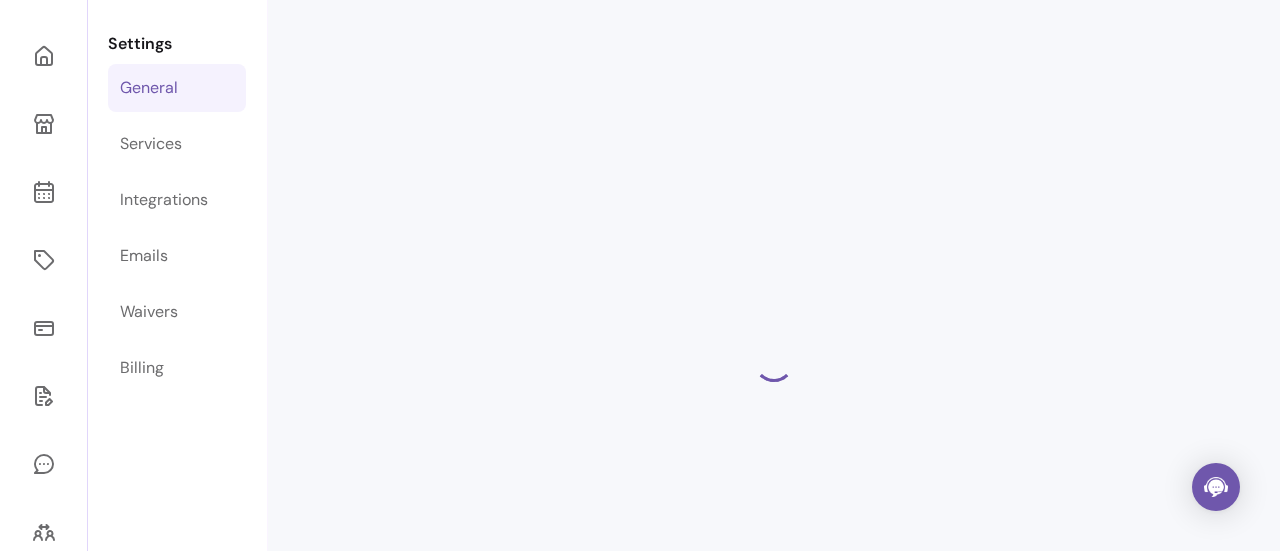 select on "**********" 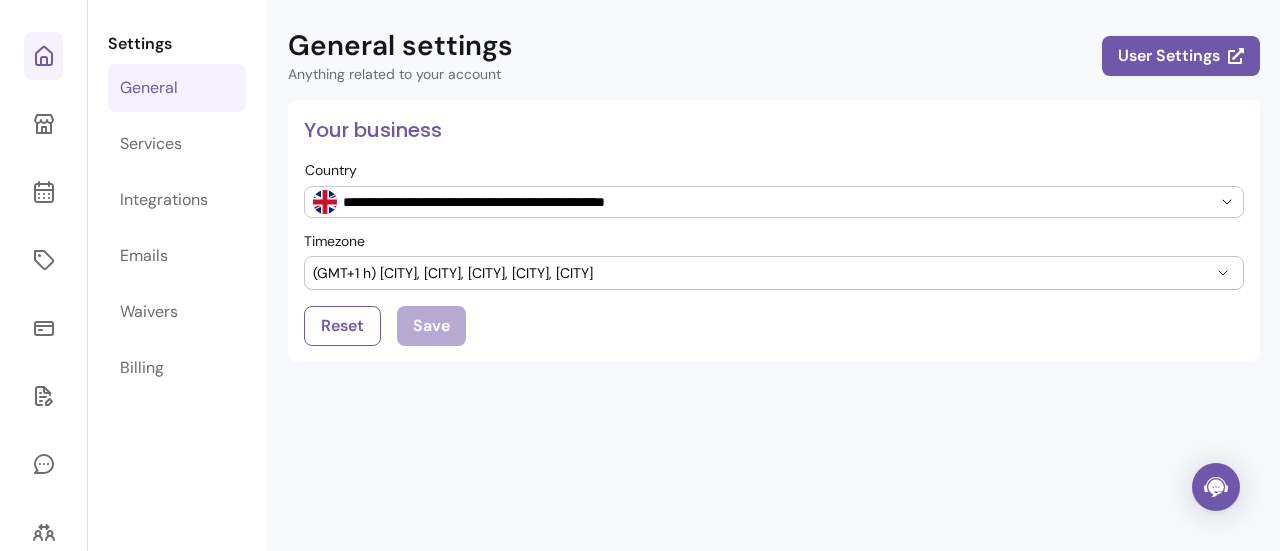 drag, startPoint x: 38, startPoint y: 47, endPoint x: 617, endPoint y: 97, distance: 581.1549 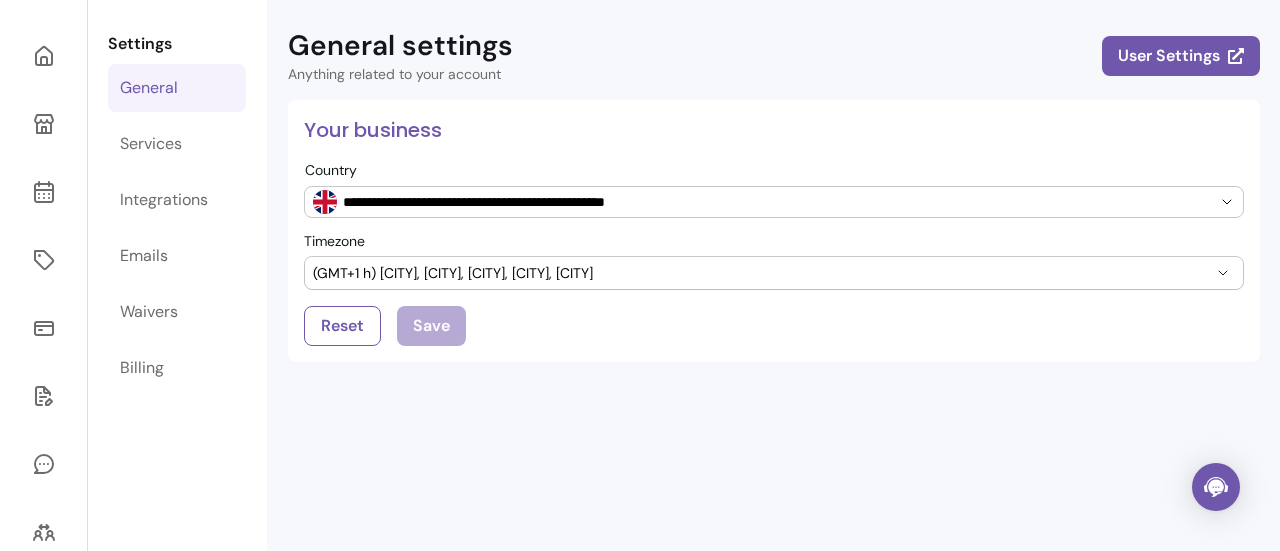 click 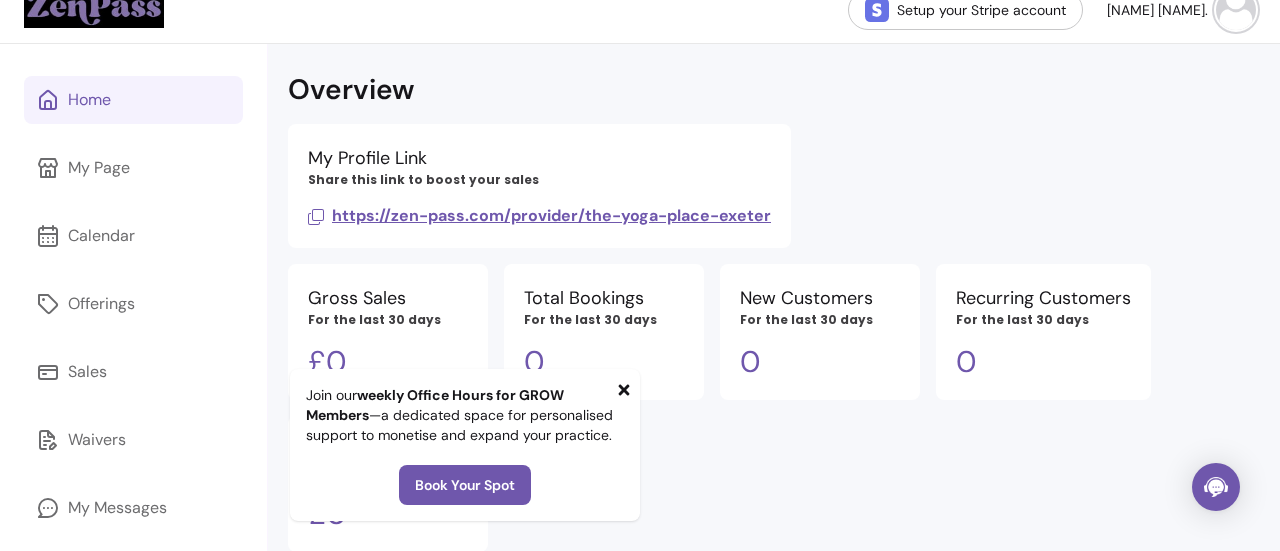 scroll, scrollTop: 0, scrollLeft: 0, axis: both 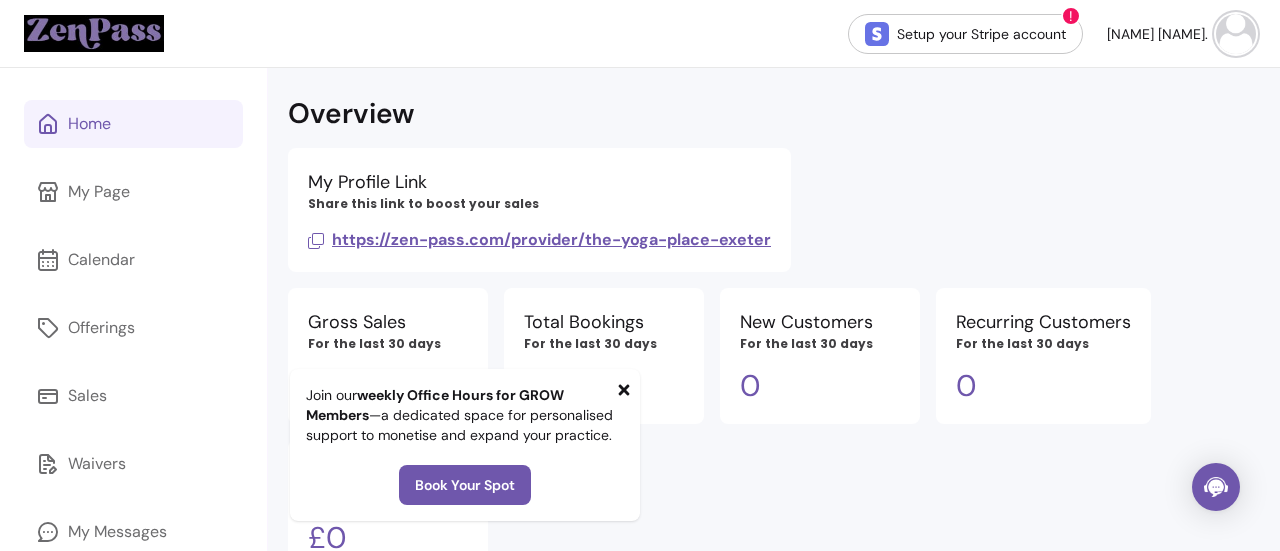 drag, startPoint x: 82, startPoint y: 34, endPoint x: 264, endPoint y: 60, distance: 183.84776 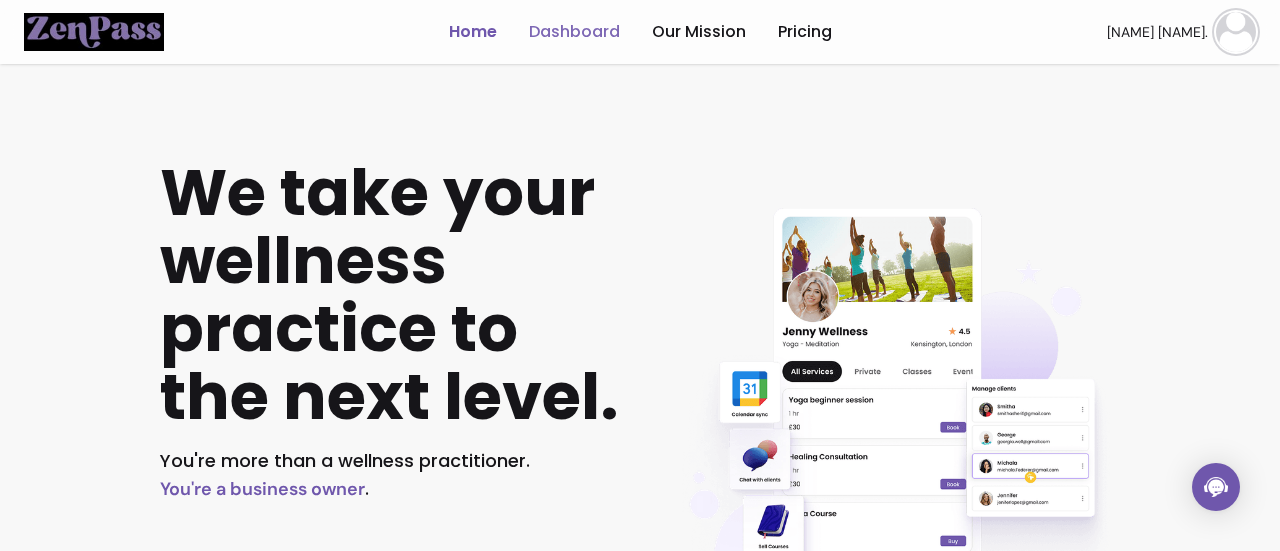 click on "Dashboard" at bounding box center (574, 32) 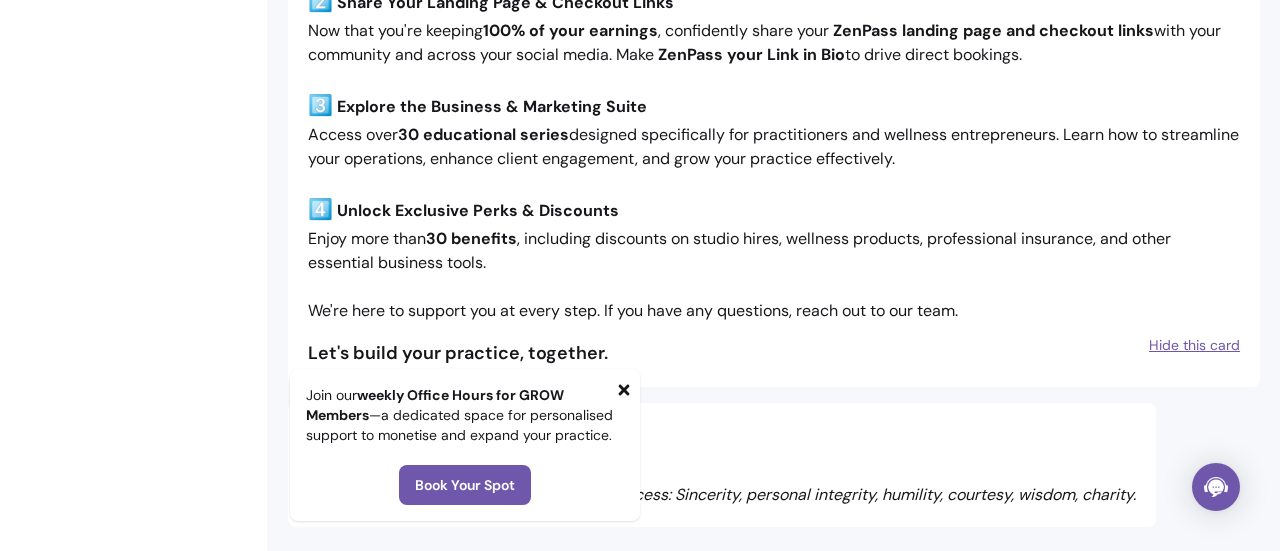 scroll, scrollTop: 932, scrollLeft: 0, axis: vertical 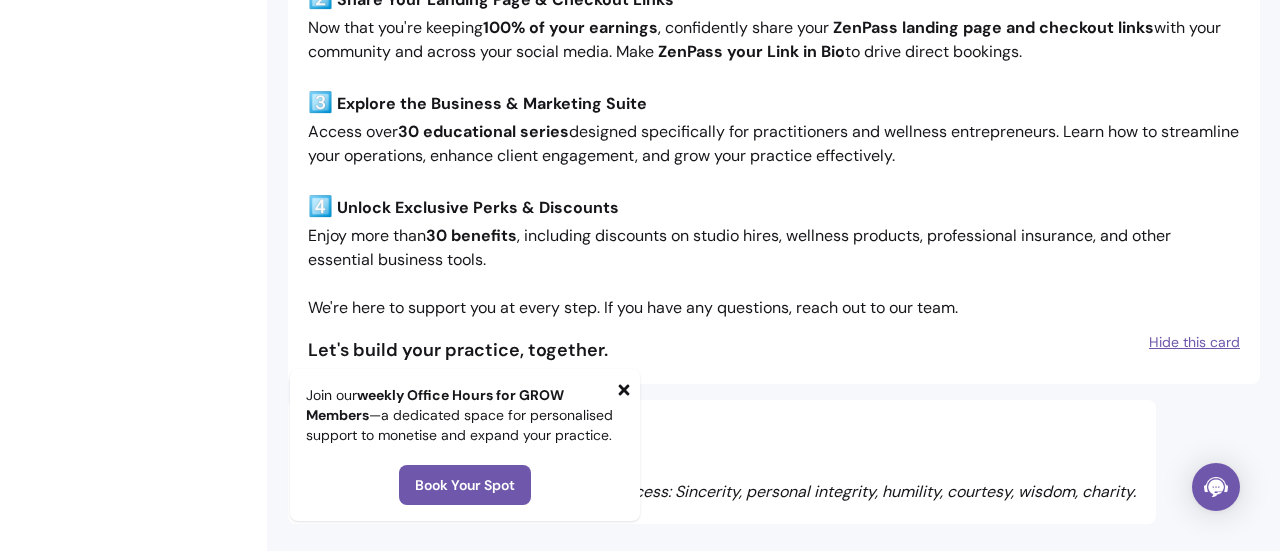 click 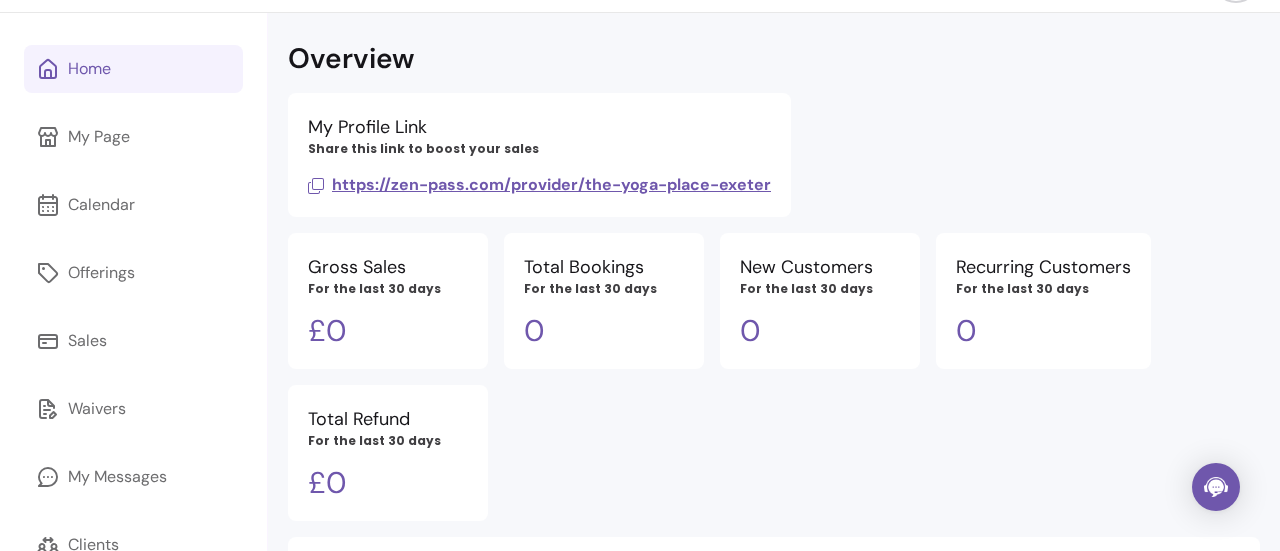 scroll, scrollTop: 0, scrollLeft: 0, axis: both 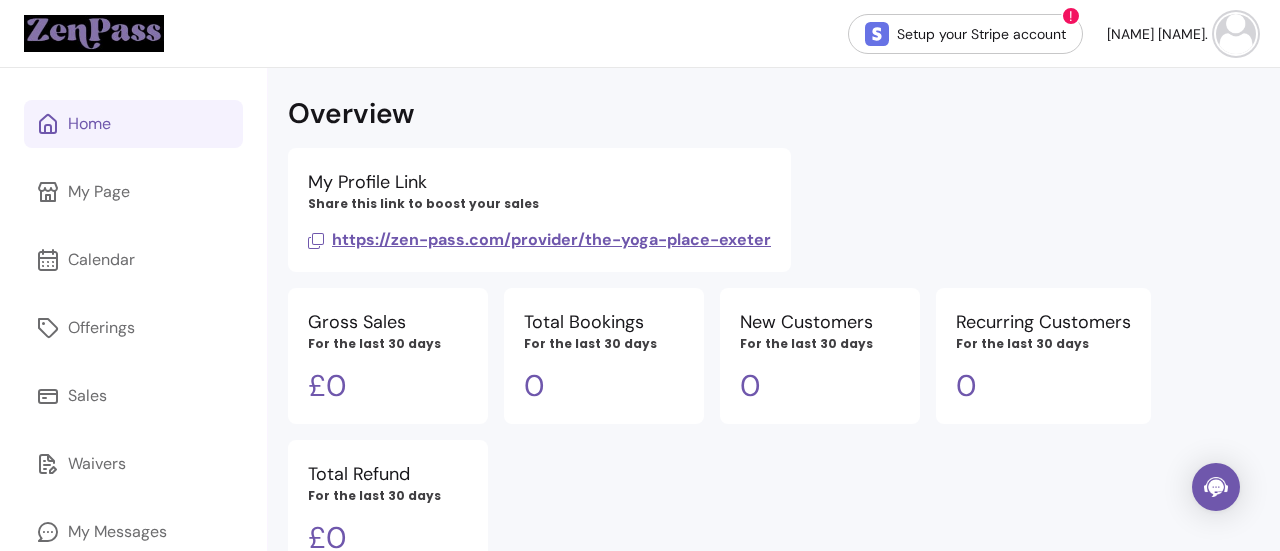 click on "Home" at bounding box center [89, 124] 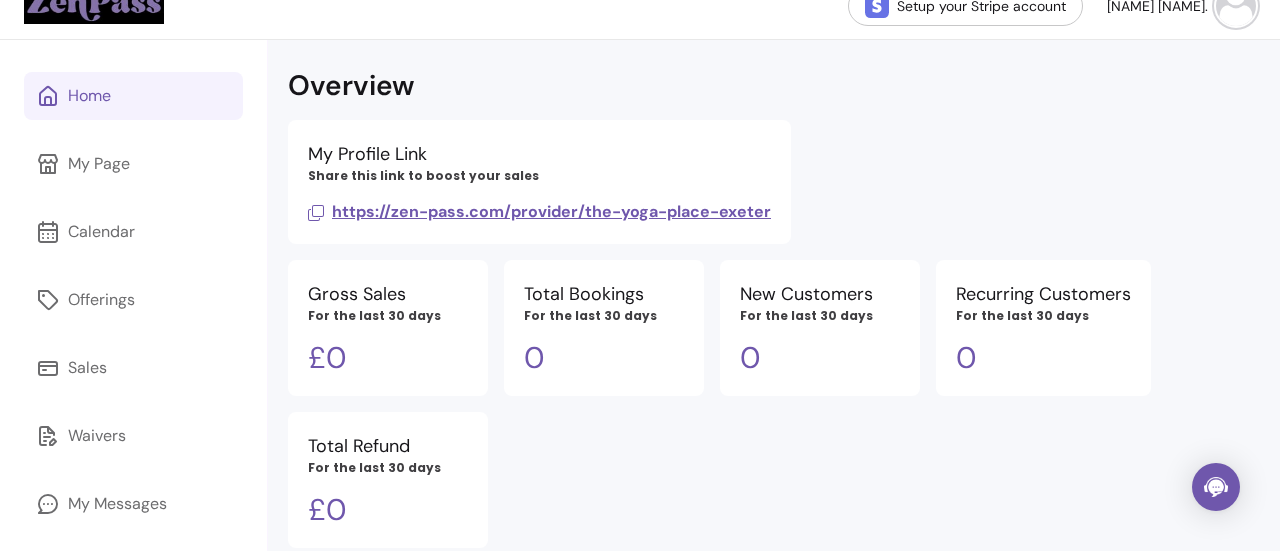 scroll, scrollTop: 0, scrollLeft: 0, axis: both 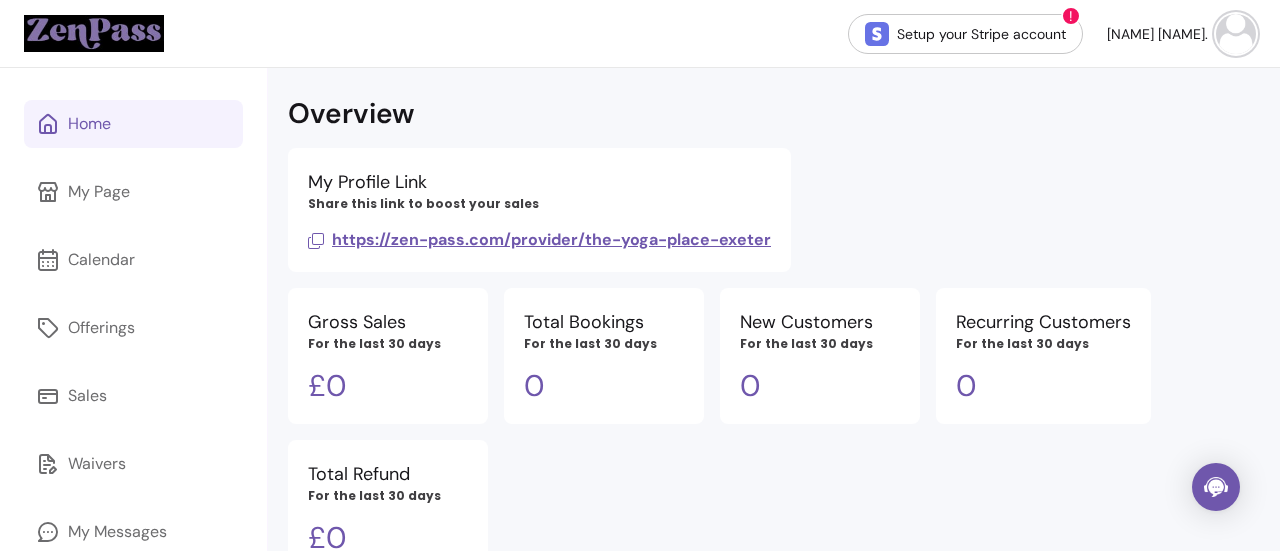 click on "Setup your Stripe account ! Paula S." at bounding box center (640, 34) 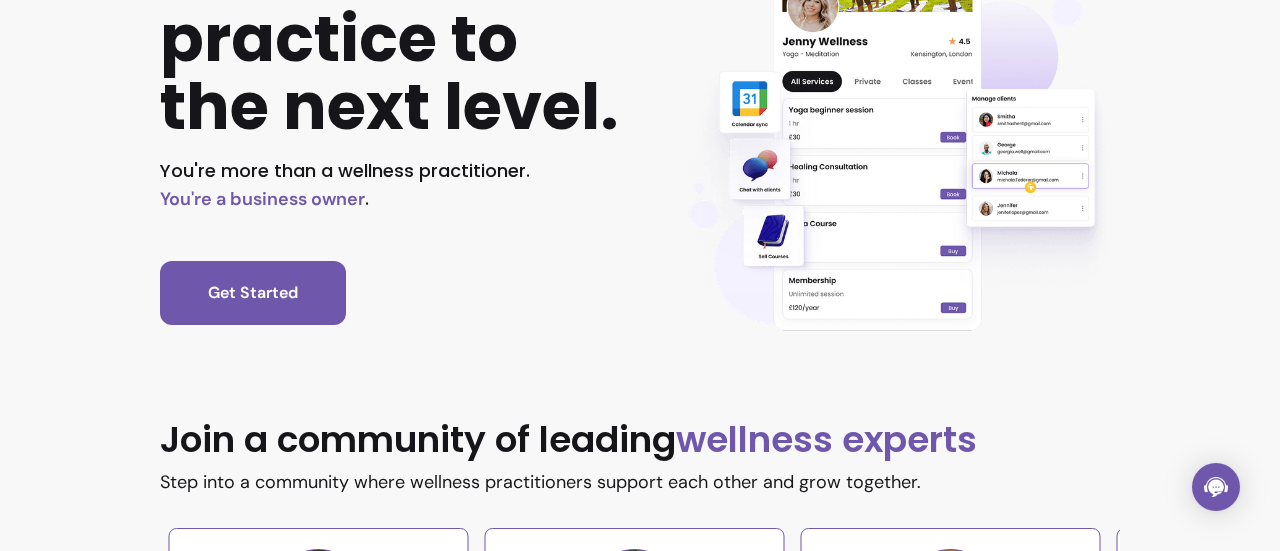 scroll, scrollTop: 0, scrollLeft: 0, axis: both 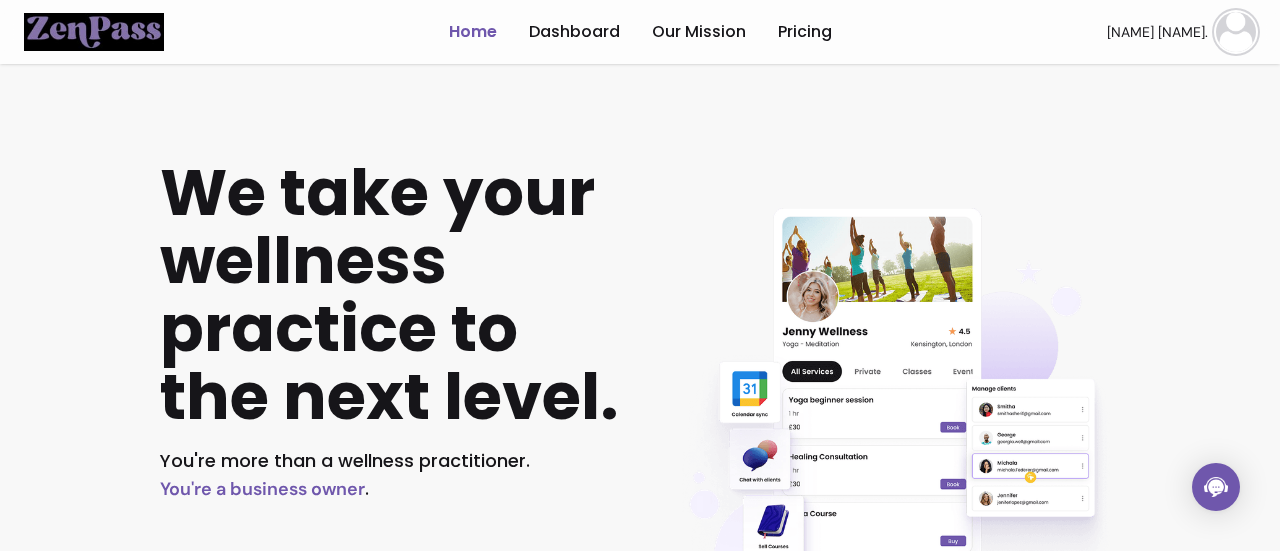 click at bounding box center [1236, 32] 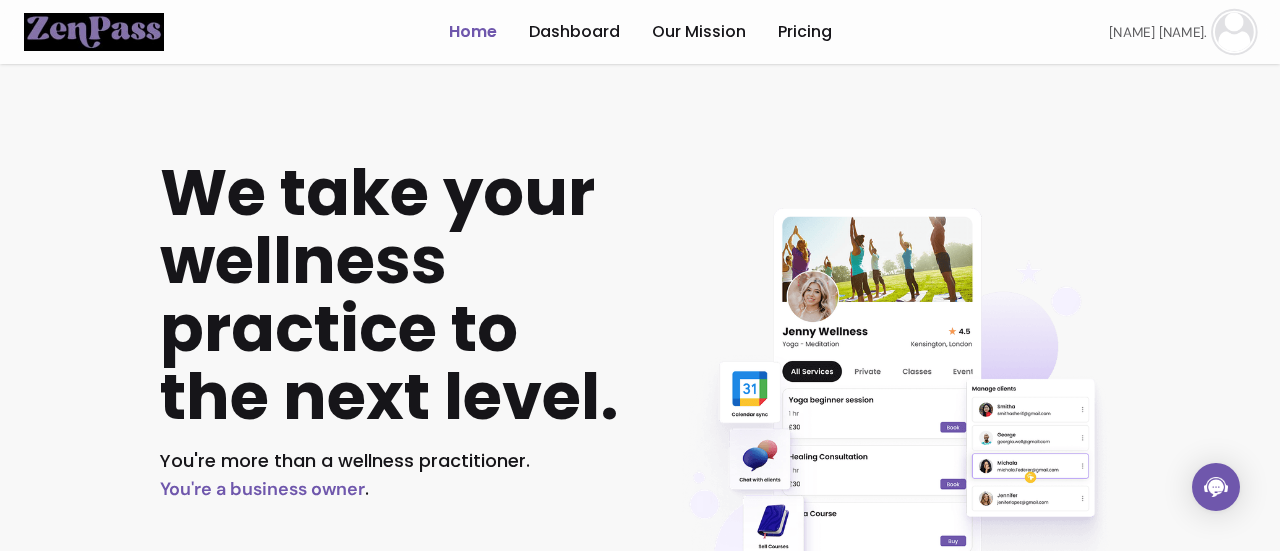 click on "We take your wellness practice to the next level. You're more than a wellness practitioner. You're a business owner . Get Started" at bounding box center (640, 355) 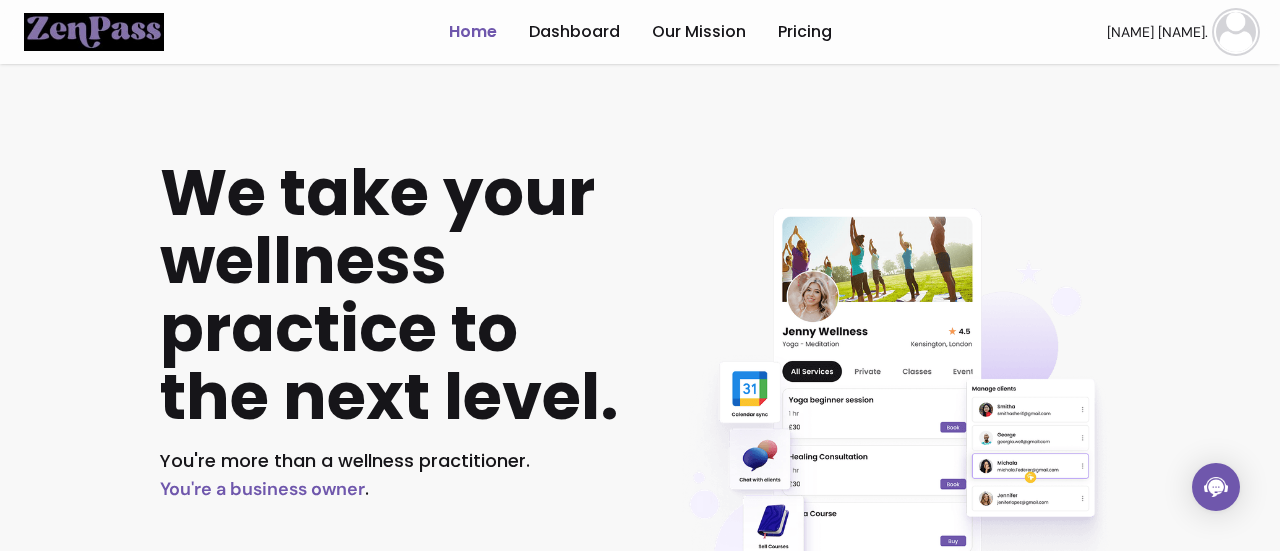 click at bounding box center (1236, 32) 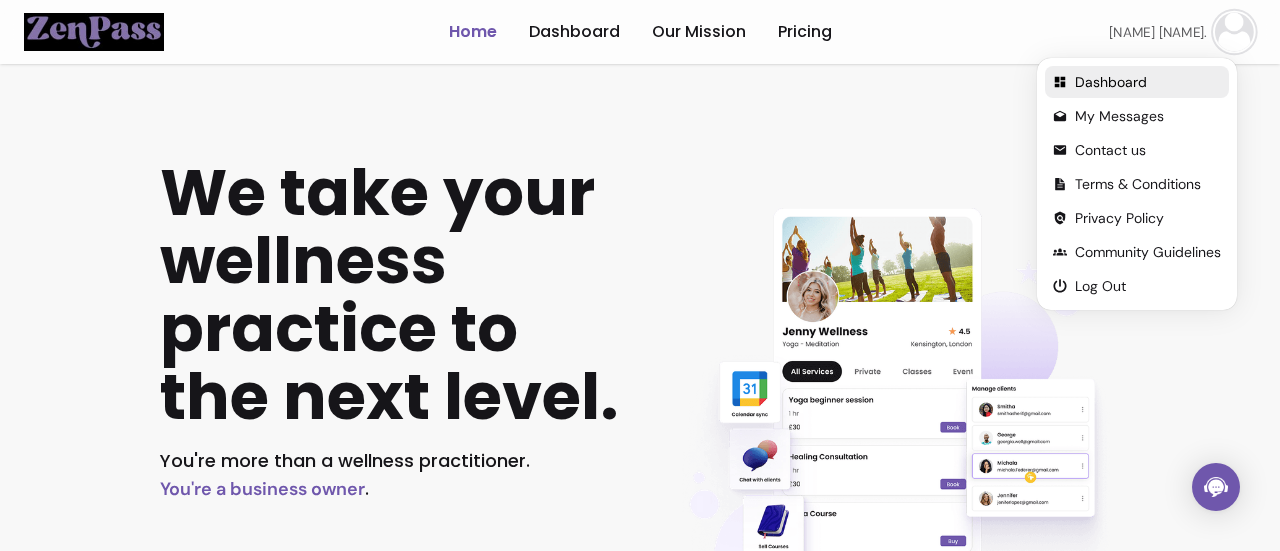 click on "Dashboard" at bounding box center (1148, 82) 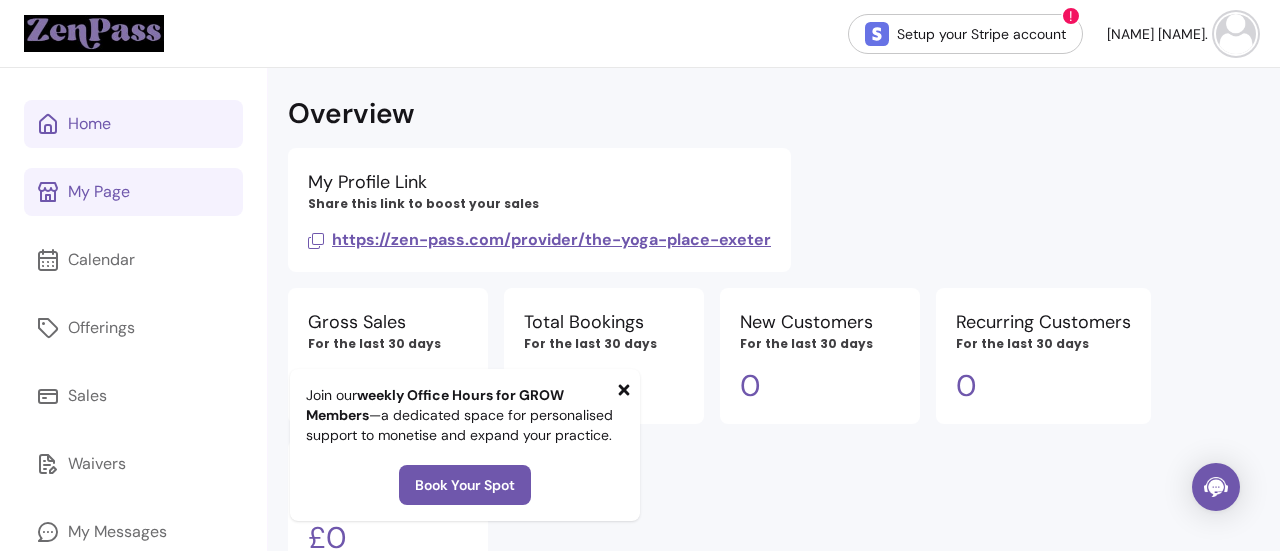 click on "My Page" at bounding box center (99, 192) 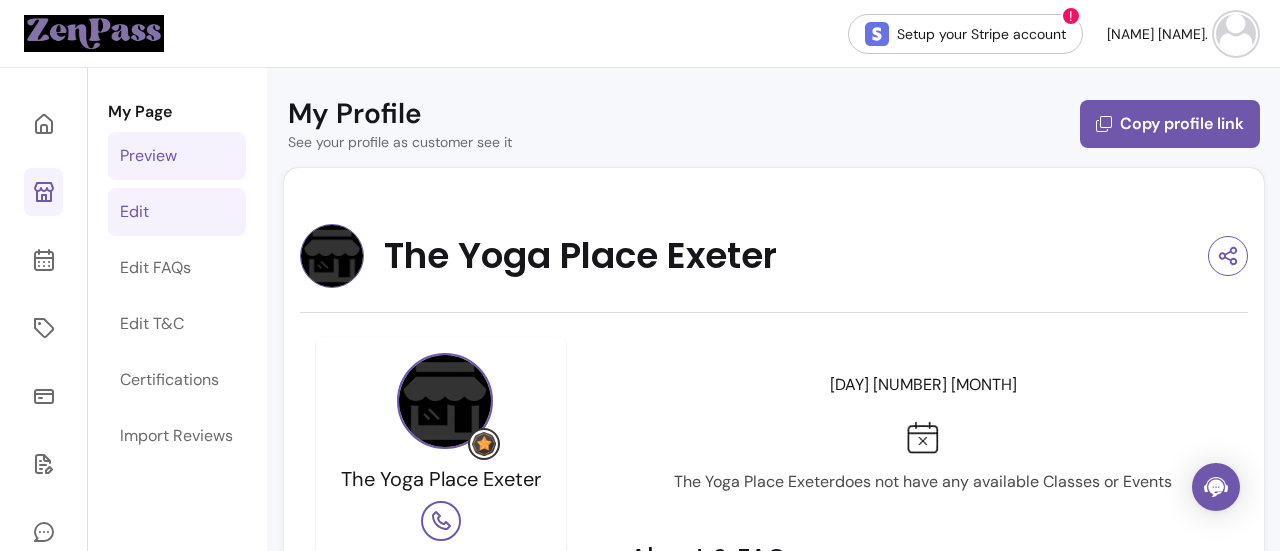 click on "Edit" at bounding box center (134, 212) 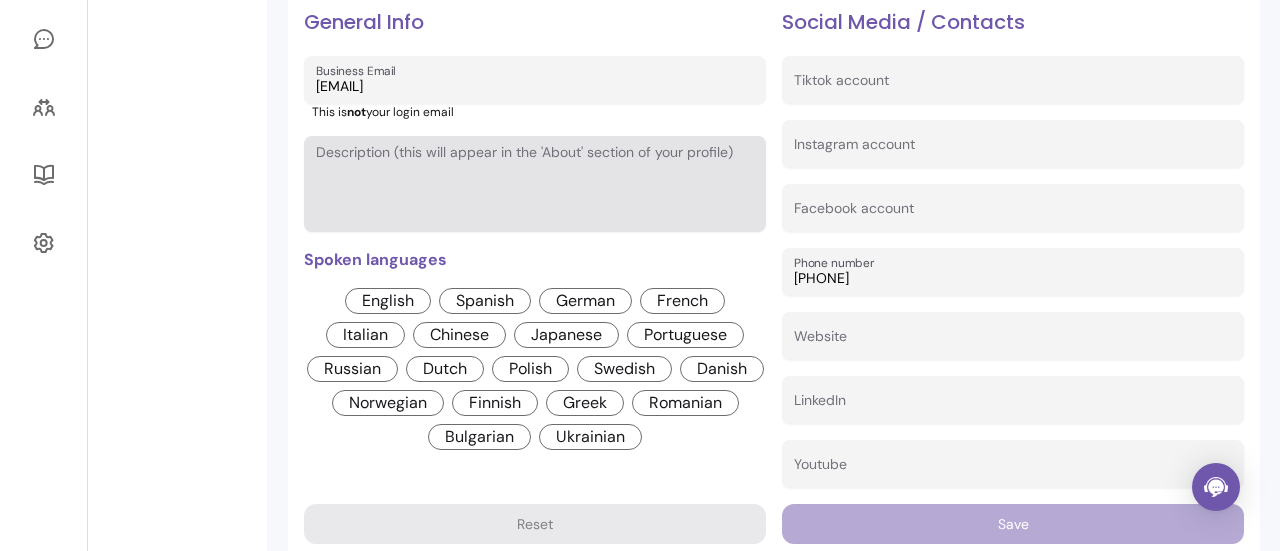 scroll, scrollTop: 500, scrollLeft: 0, axis: vertical 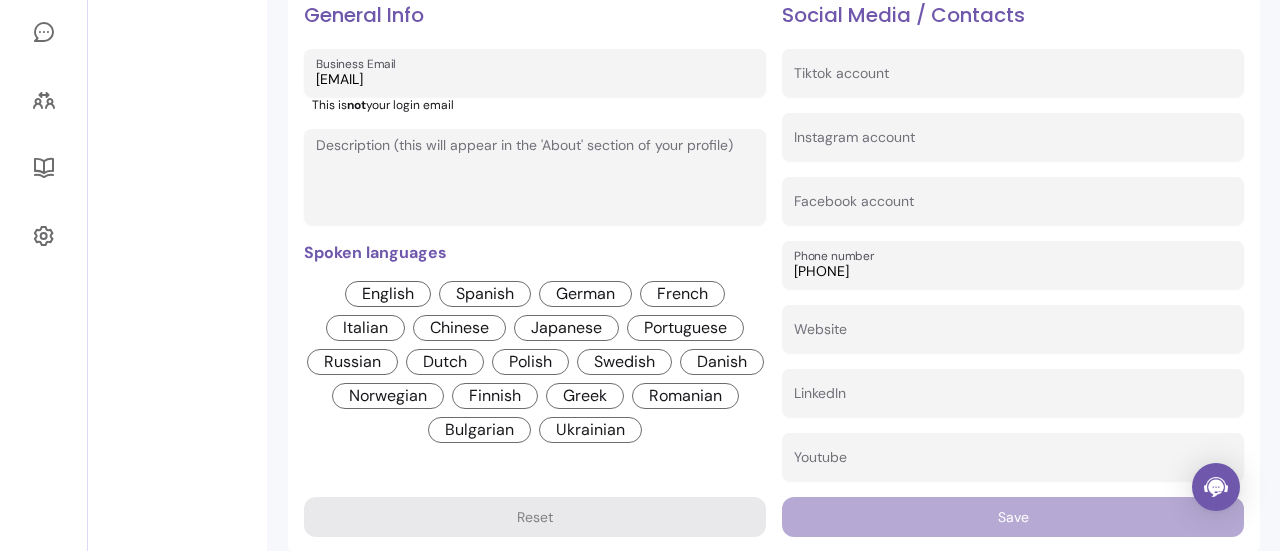 drag, startPoint x: 383, startPoint y: 291, endPoint x: 396, endPoint y: 293, distance: 13.152946 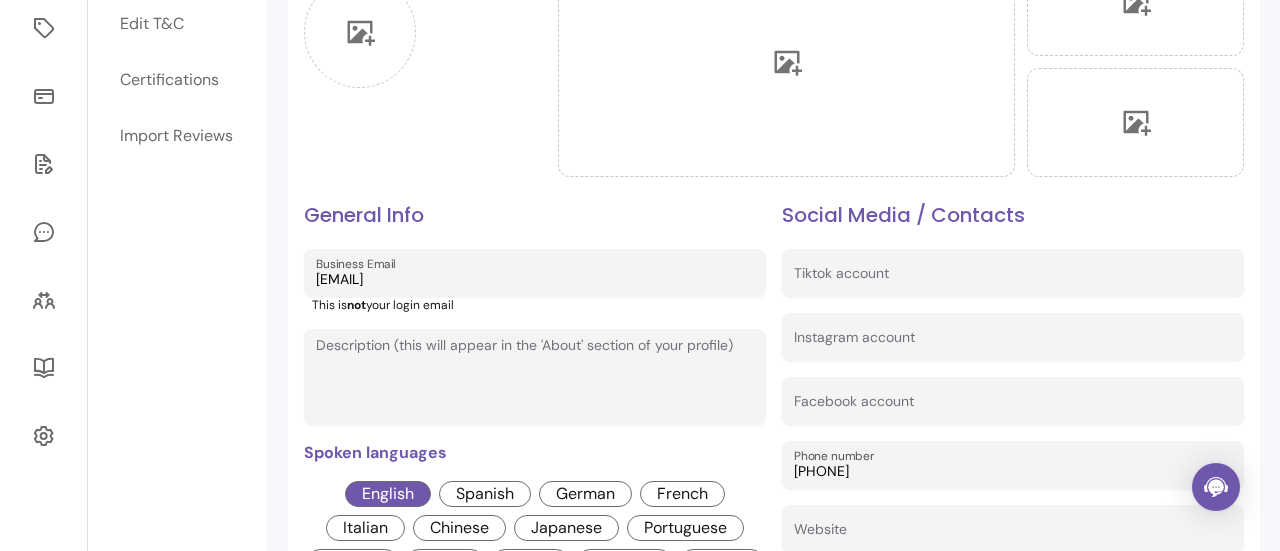 scroll, scrollTop: 100, scrollLeft: 0, axis: vertical 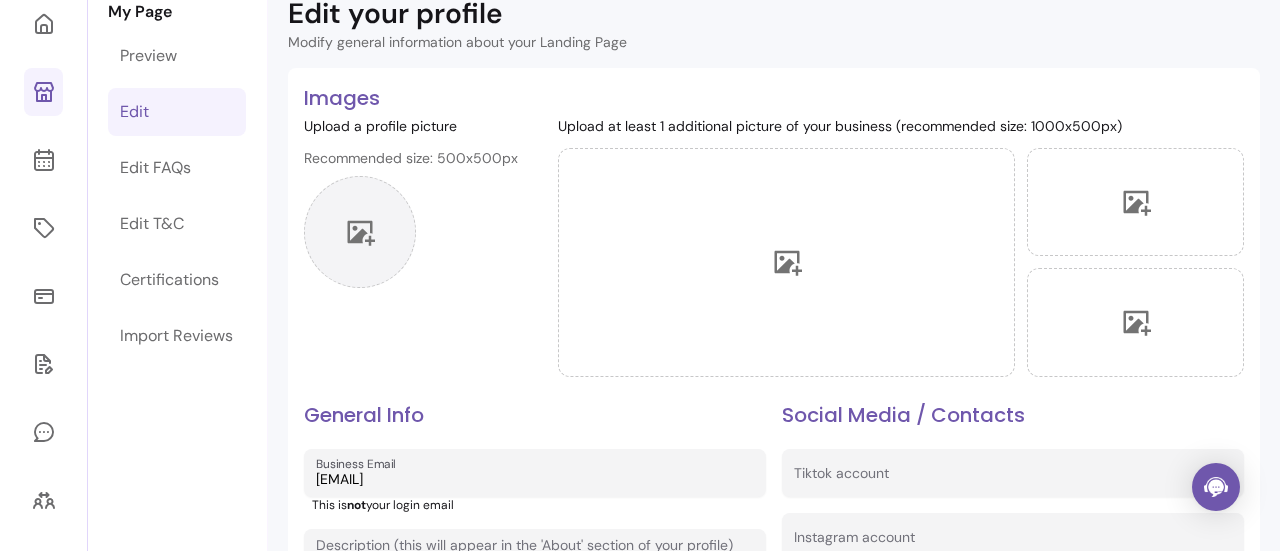 click at bounding box center [360, 232] 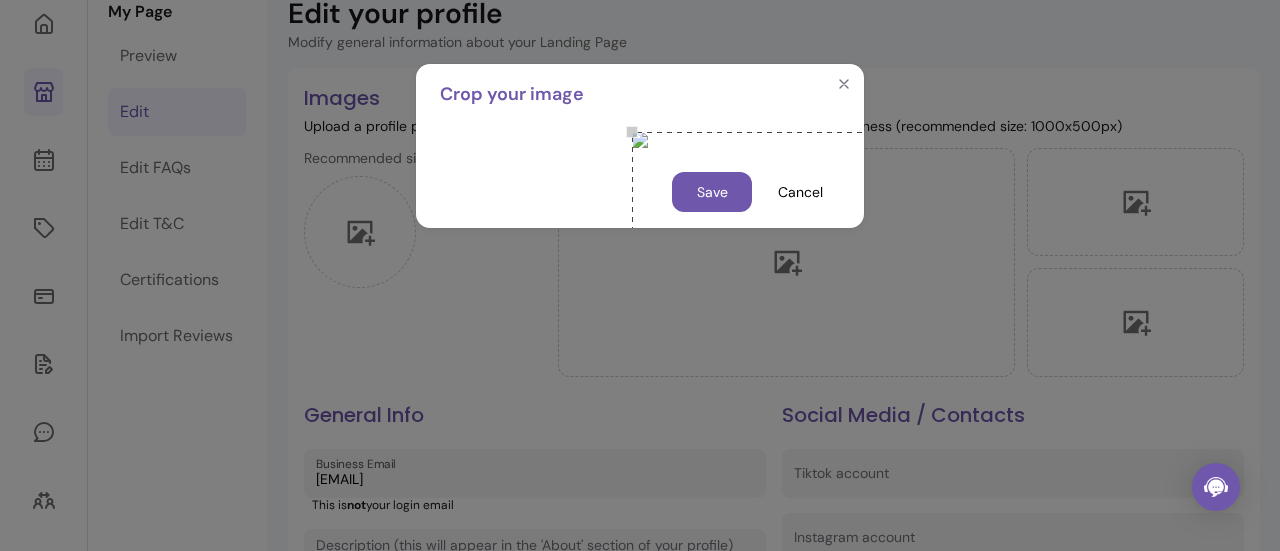 click at bounding box center (640, 140) 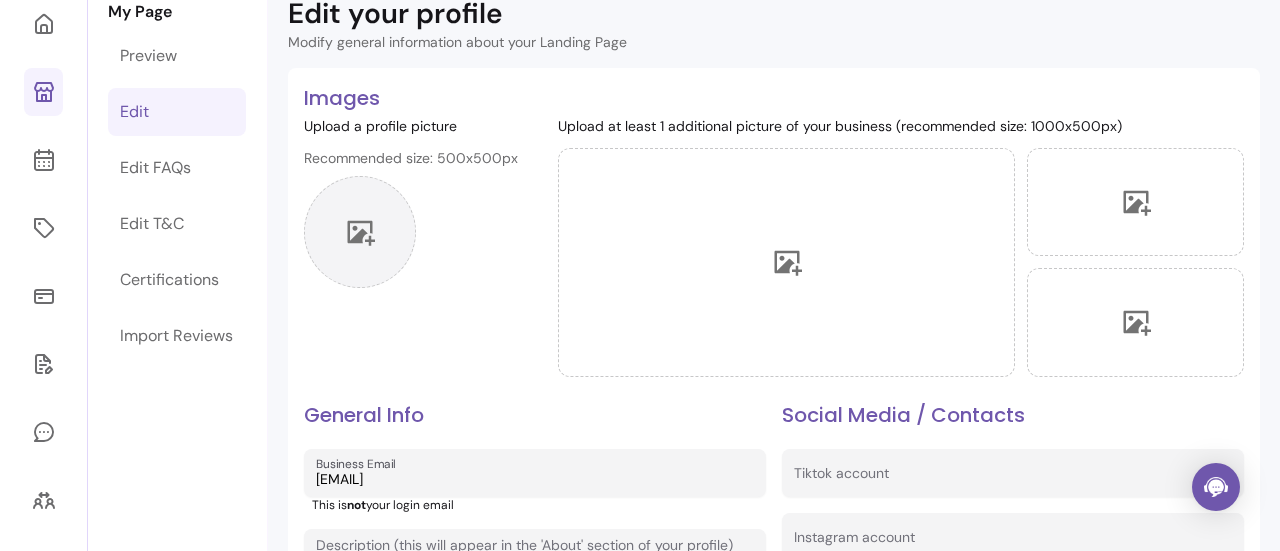 click 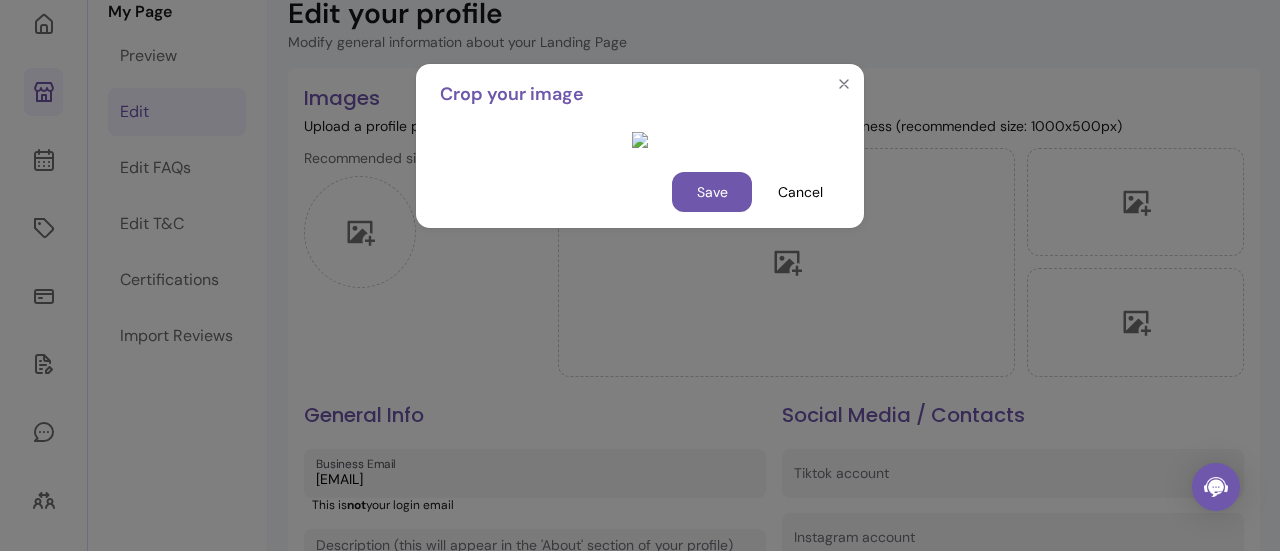 click at bounding box center [998, 498] 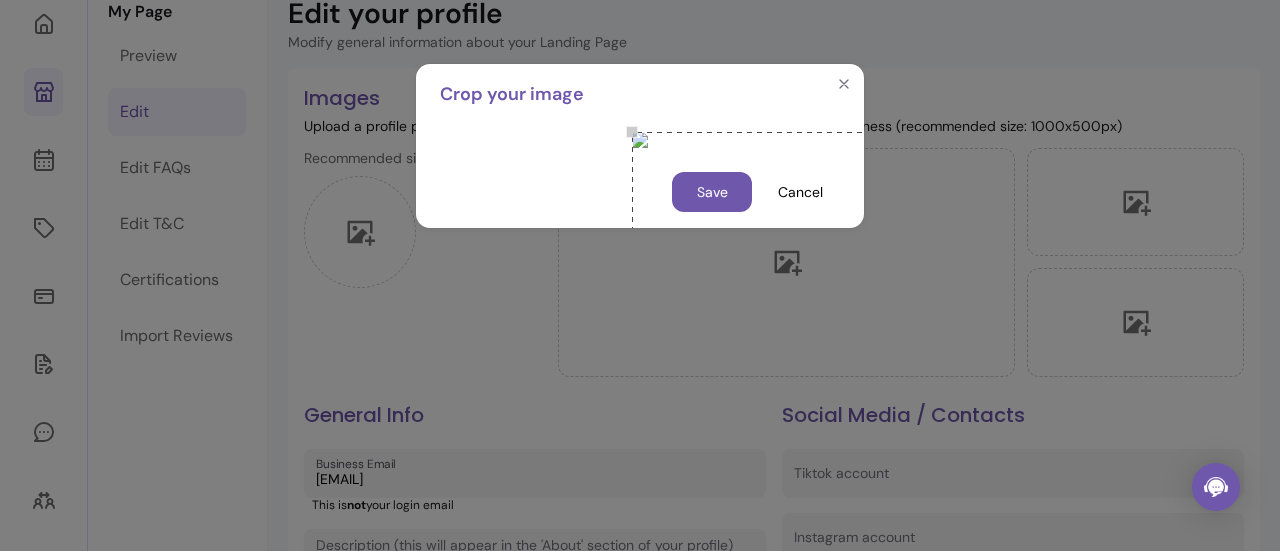 click at bounding box center [640, 140] 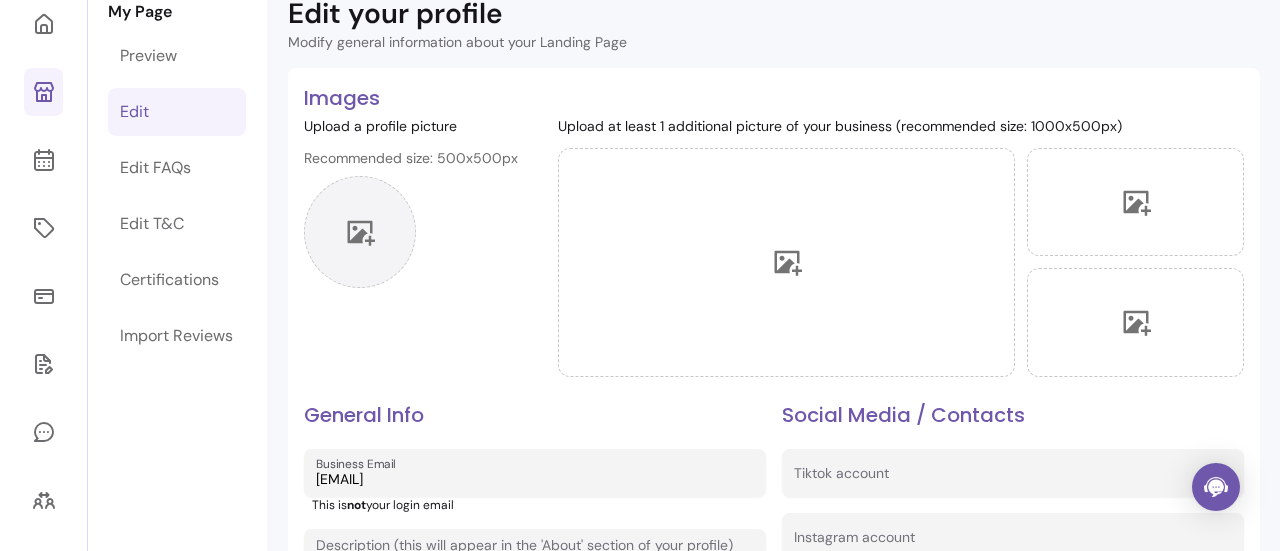 drag, startPoint x: 360, startPoint y: 231, endPoint x: 344, endPoint y: 198, distance: 36.67424 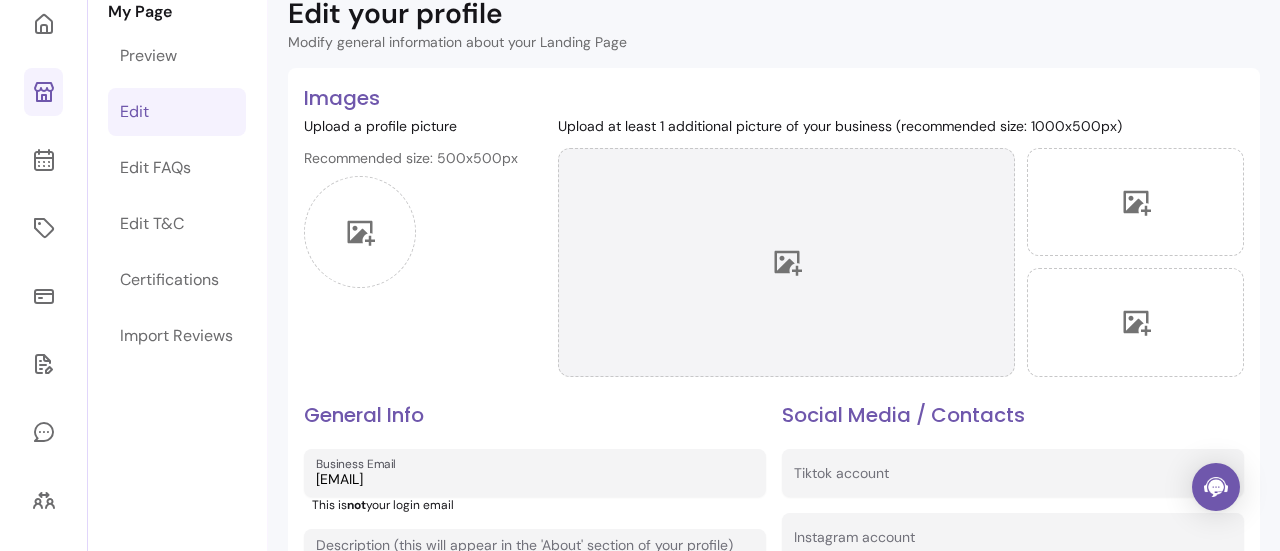 click 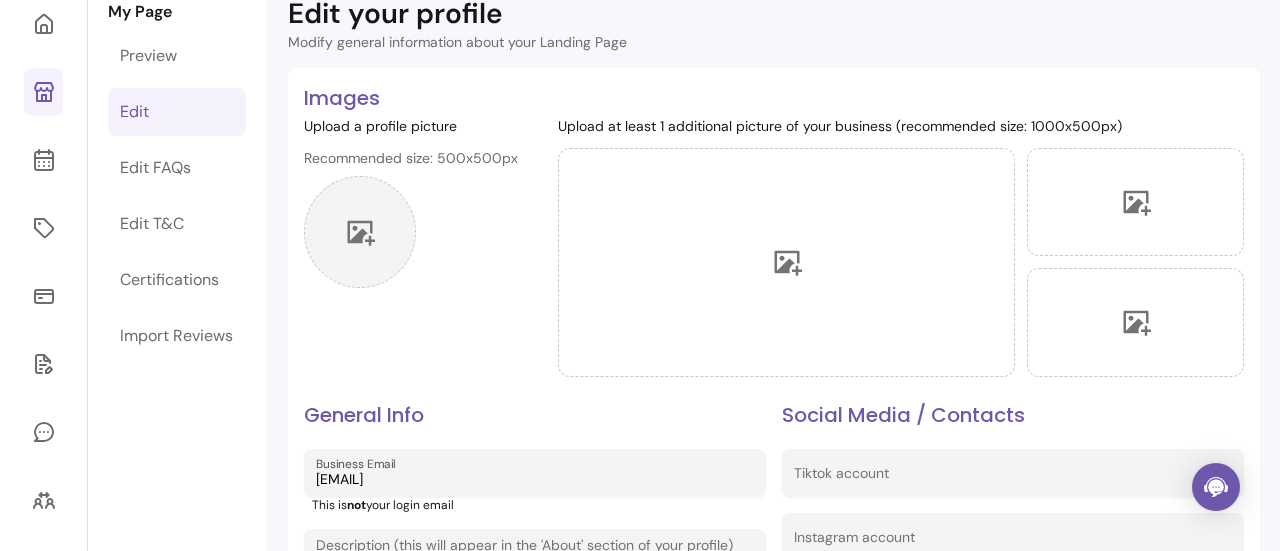 click 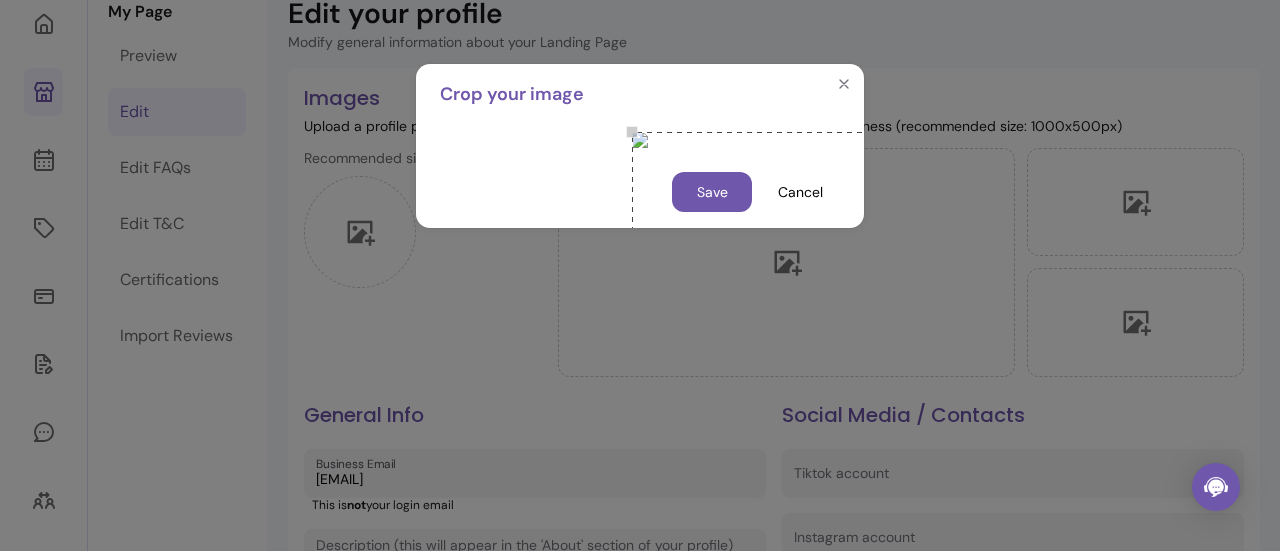 click at bounding box center (832, 332) 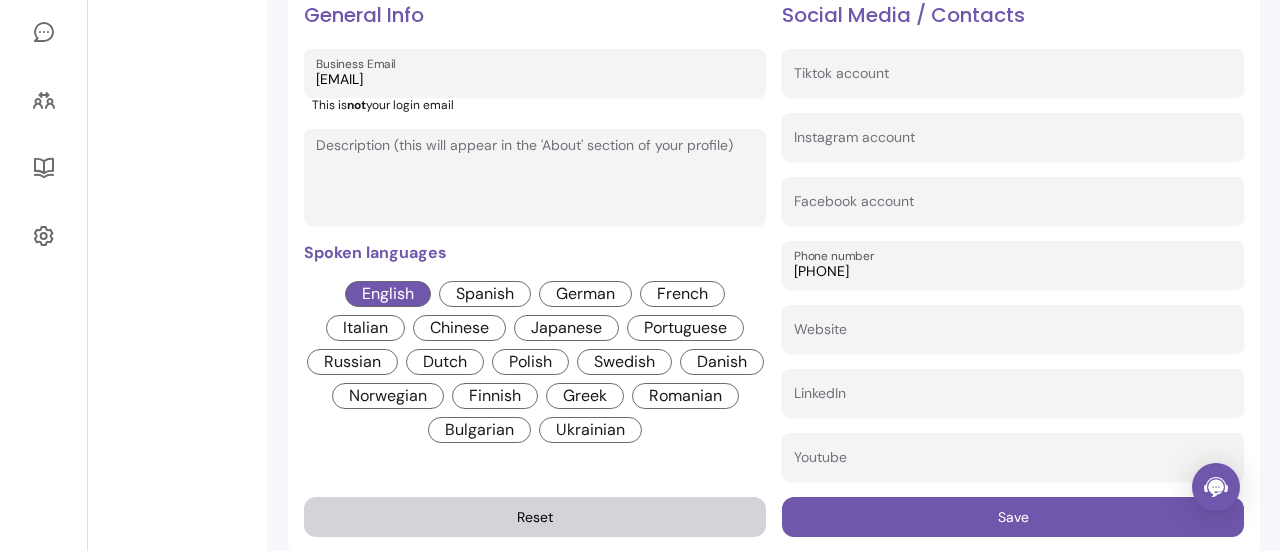 scroll, scrollTop: 0, scrollLeft: 0, axis: both 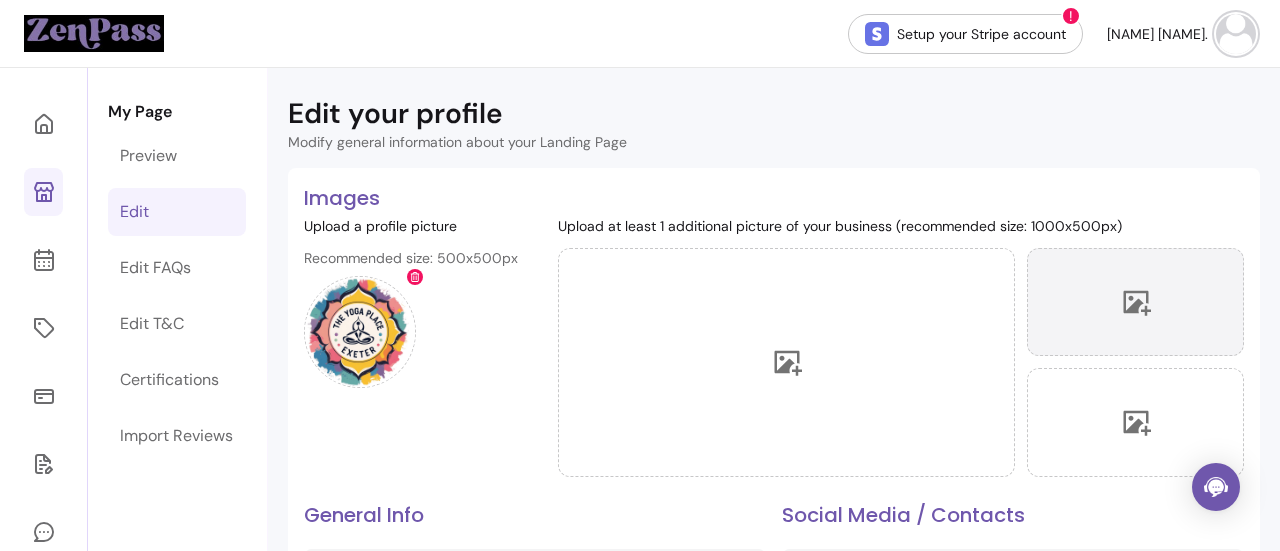 click 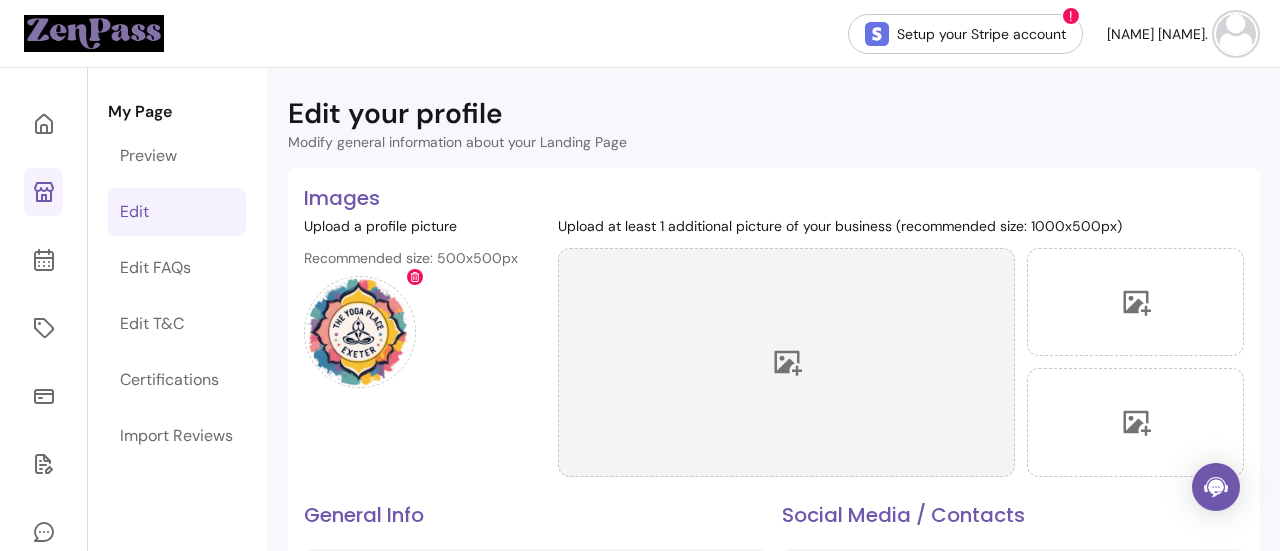 click 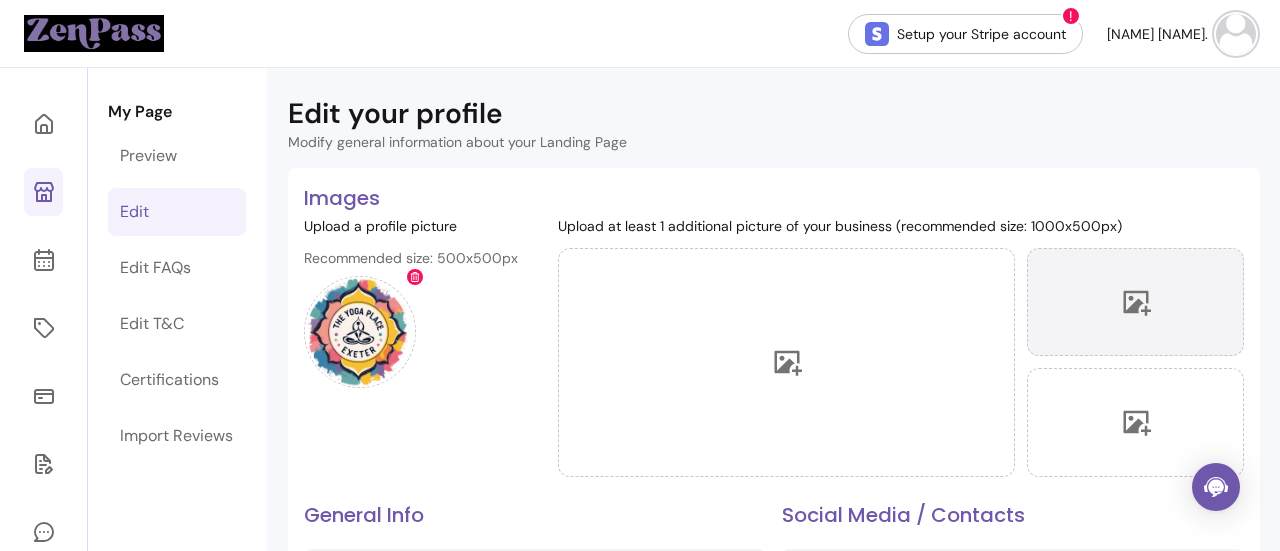 click 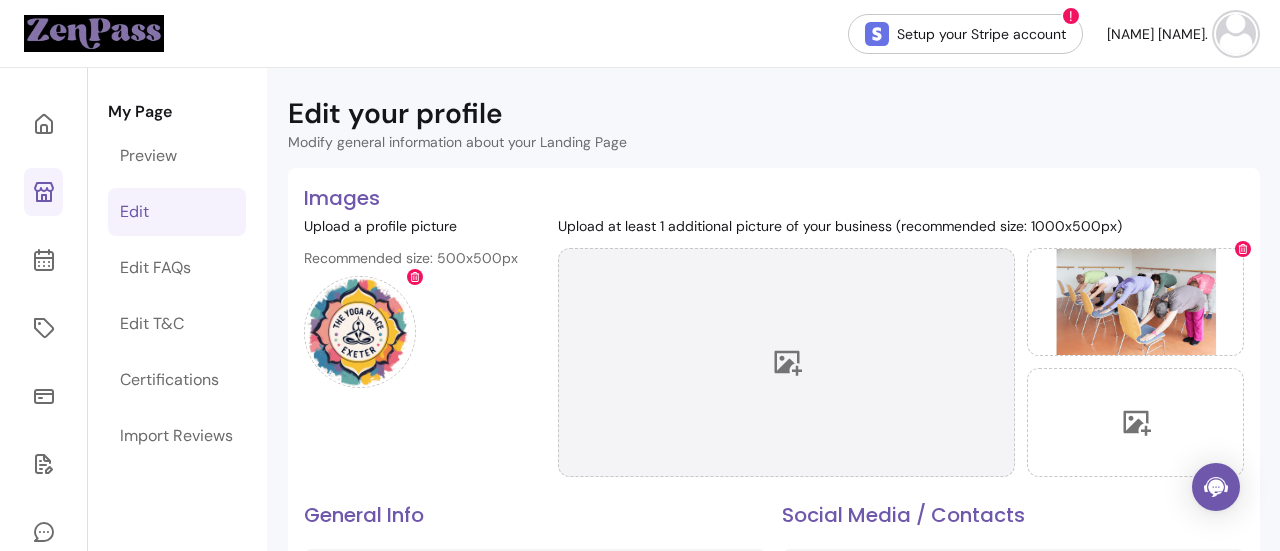 click 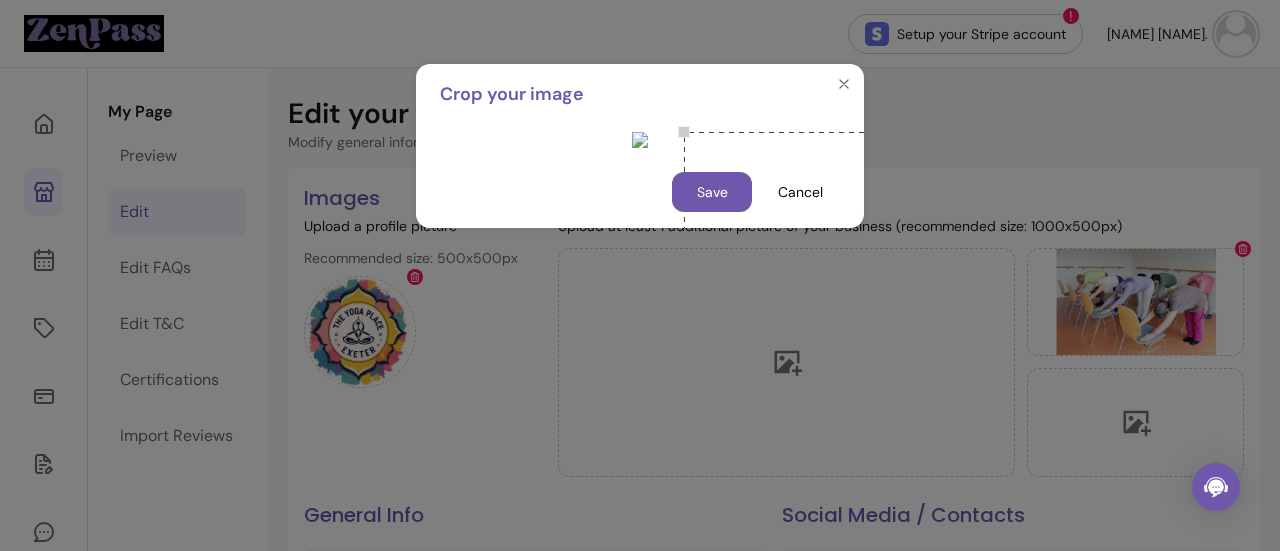 click at bounding box center (640, 140) 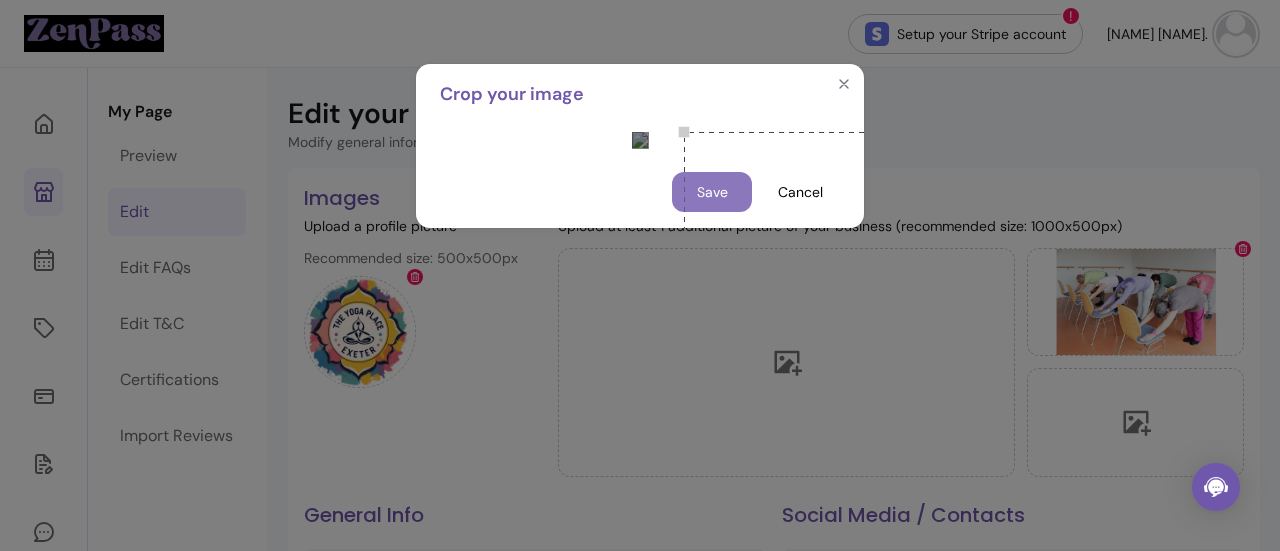 click on "Crop your image Save Cancel" at bounding box center [640, 146] 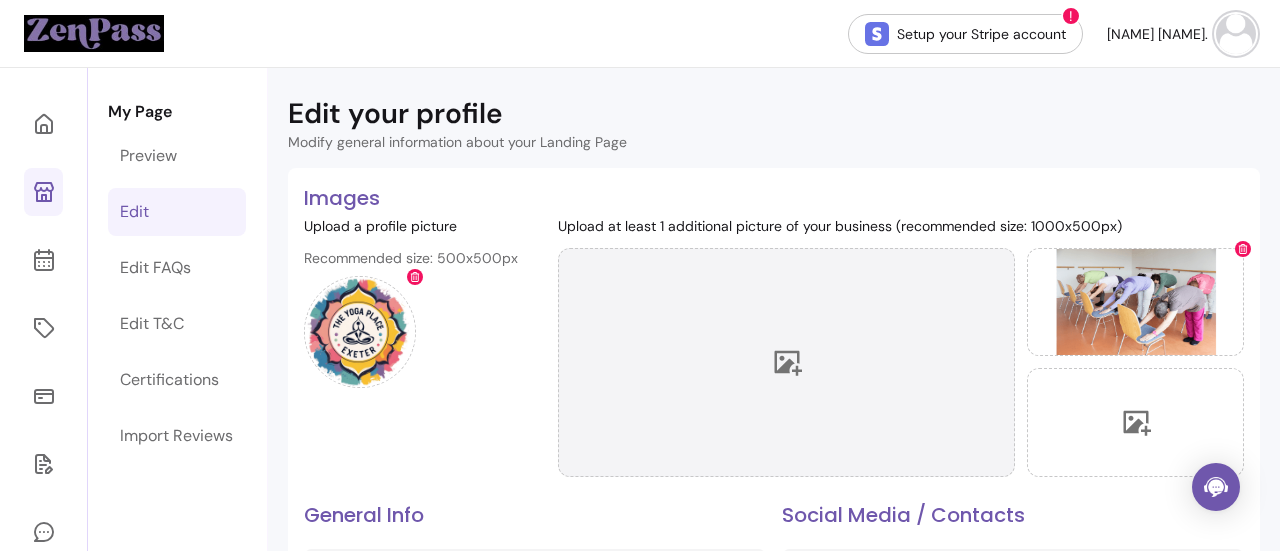 click 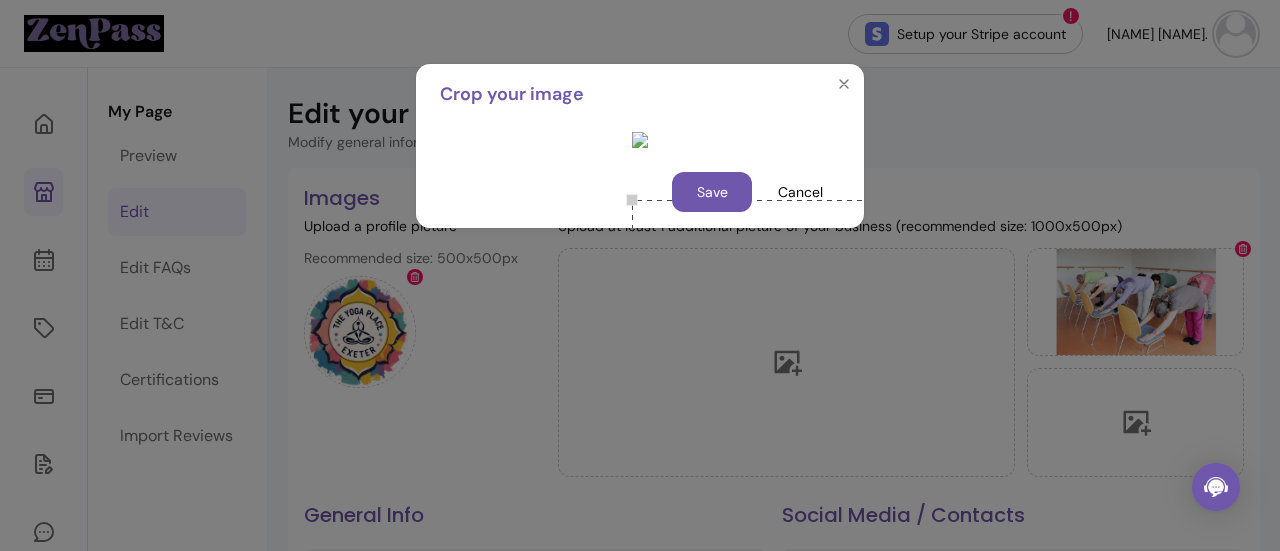 click at bounding box center [640, 140] 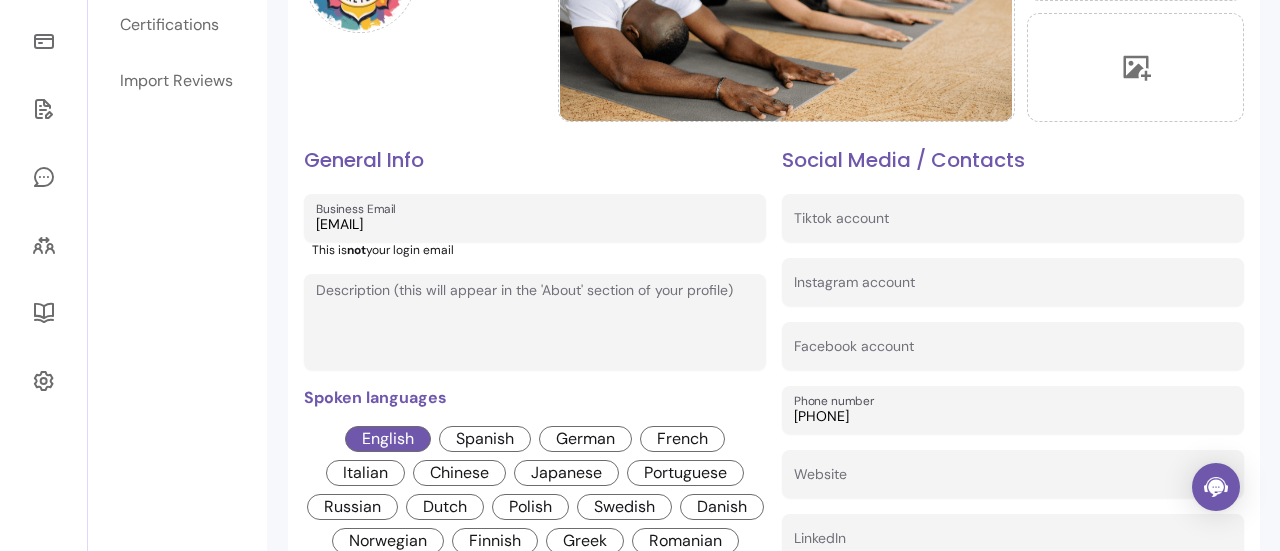 scroll, scrollTop: 400, scrollLeft: 0, axis: vertical 